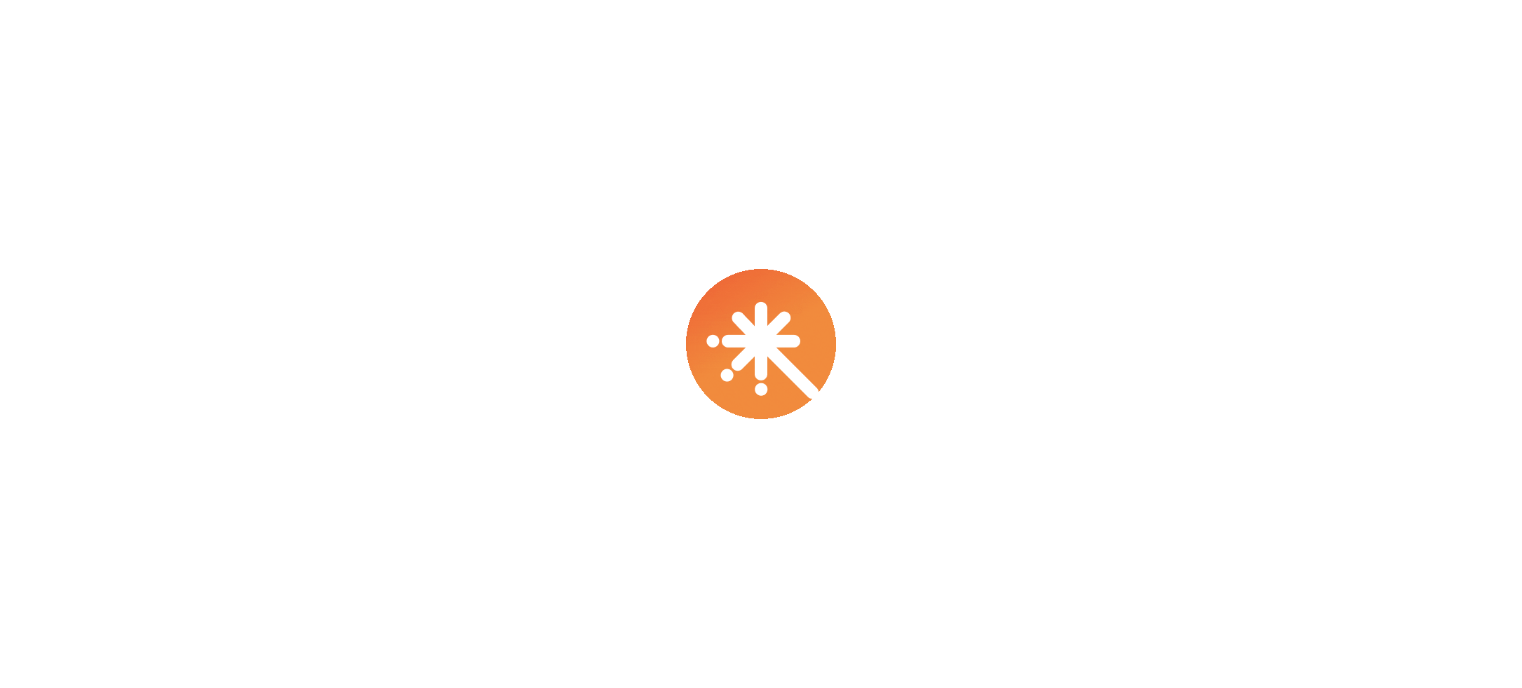 scroll, scrollTop: 0, scrollLeft: 0, axis: both 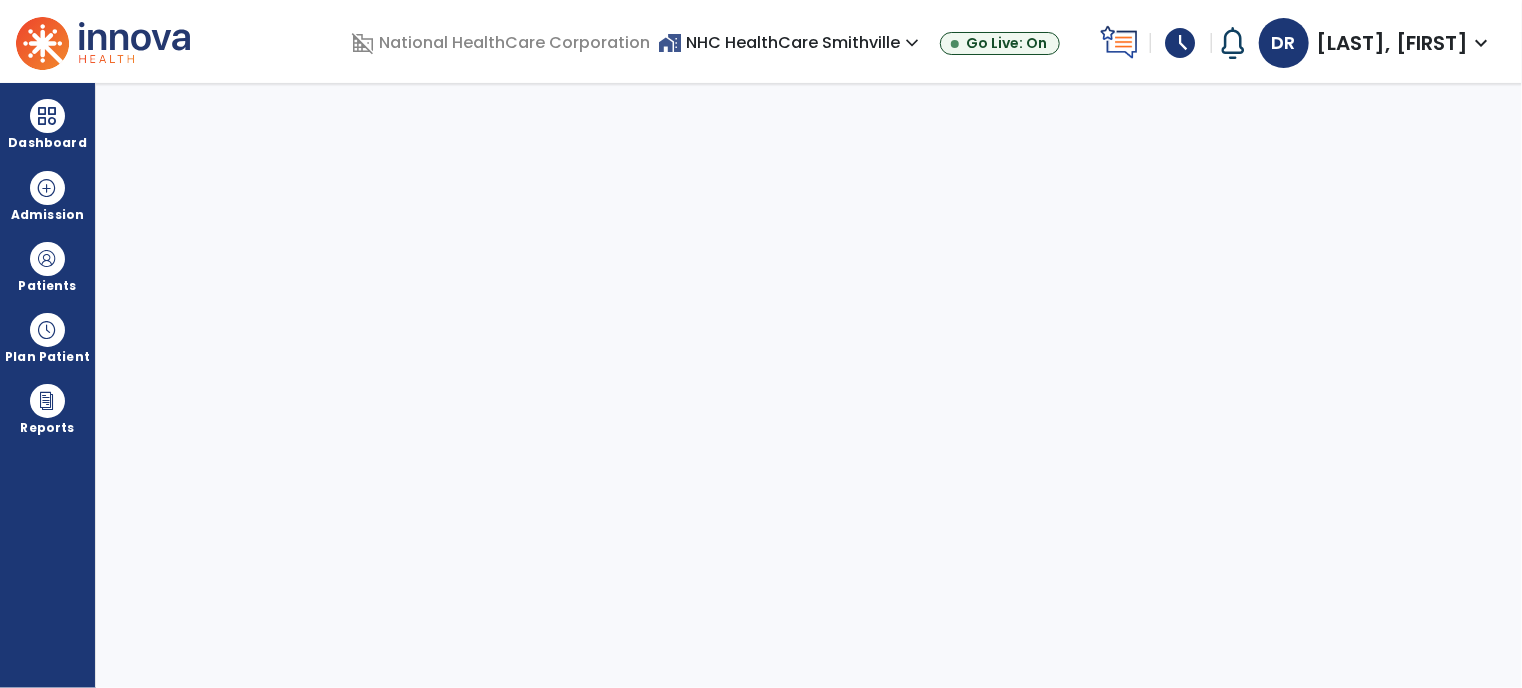 select on "****" 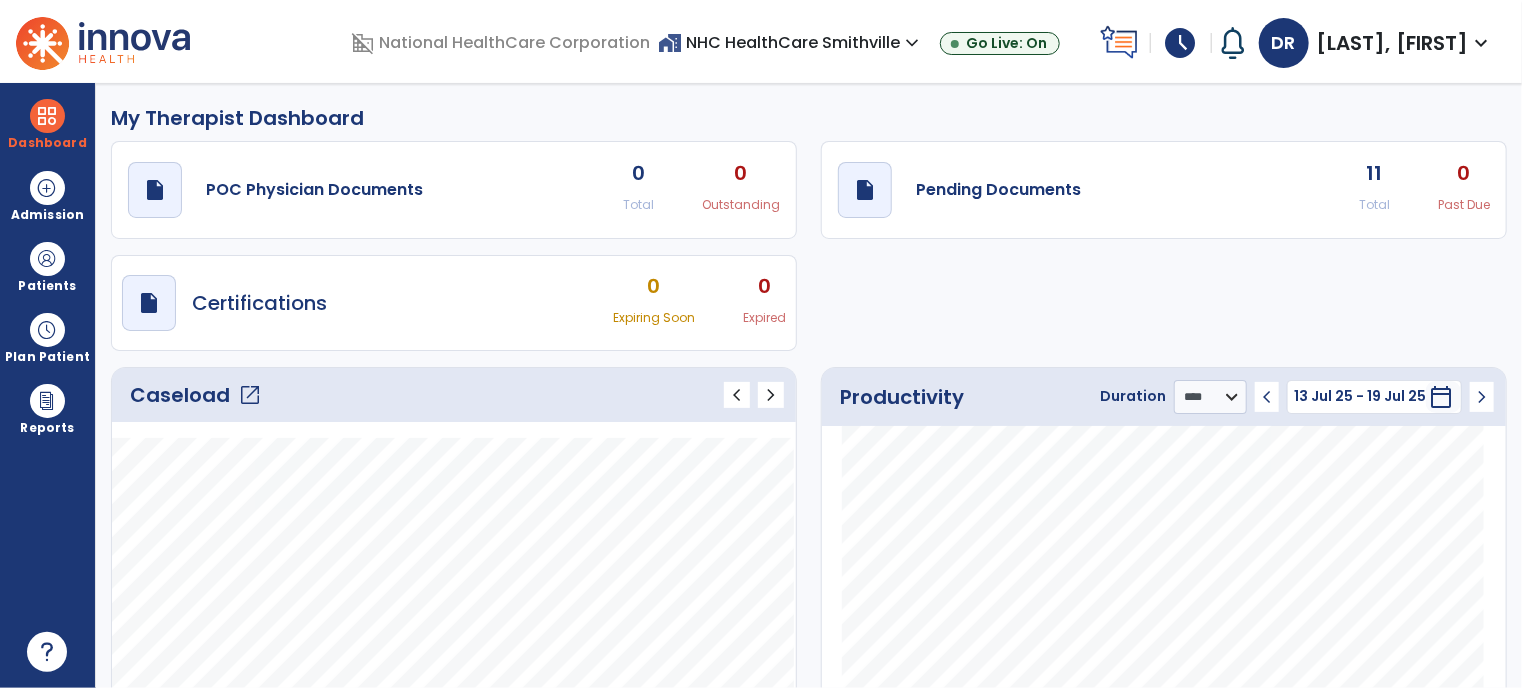 click on "open_in_new" 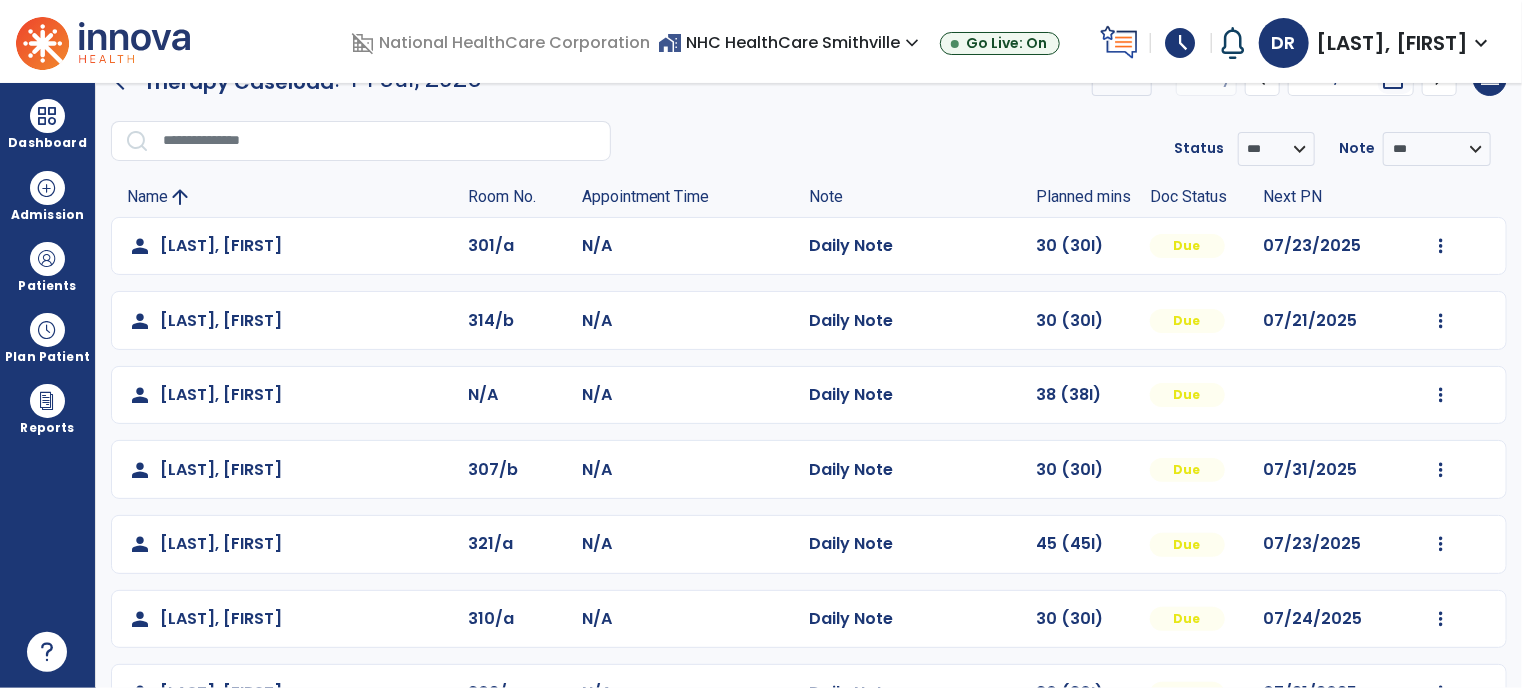 scroll, scrollTop: 0, scrollLeft: 0, axis: both 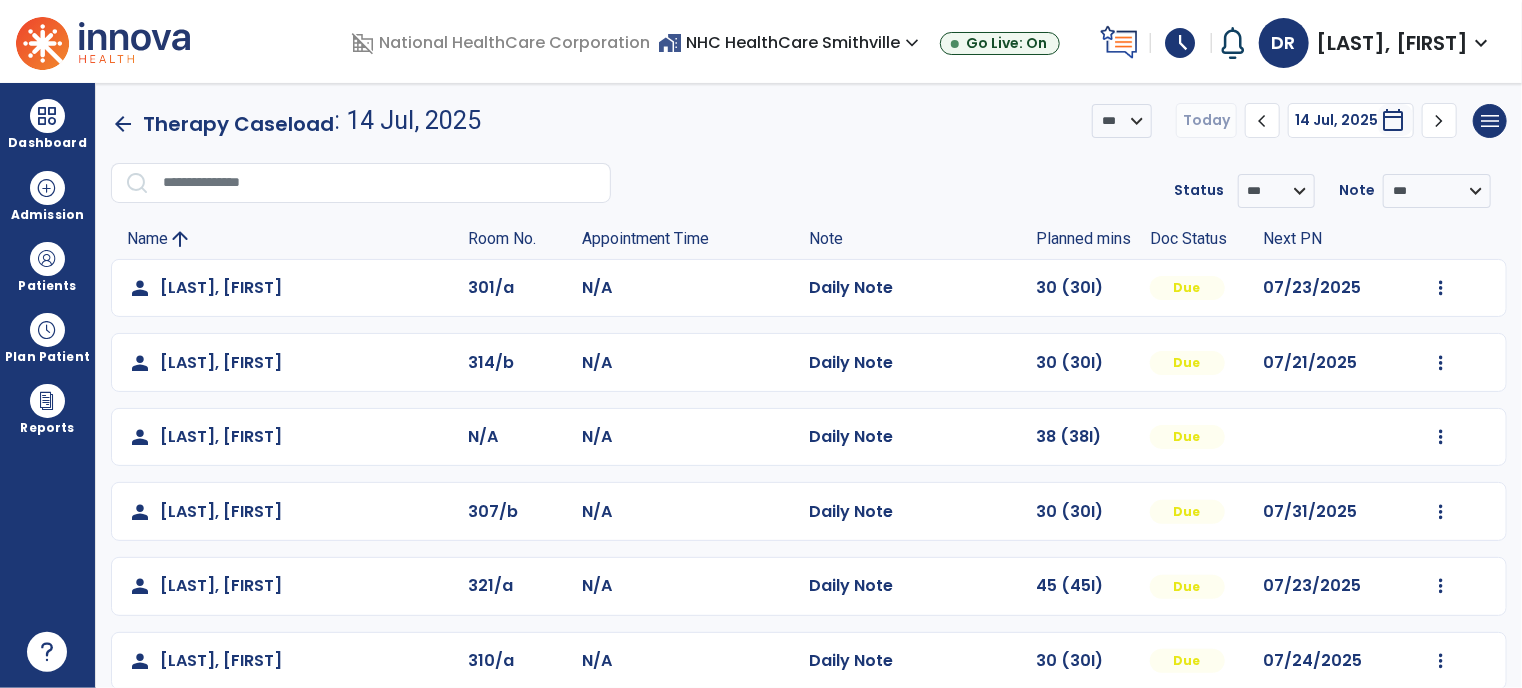 click on "schedule" at bounding box center [1181, 43] 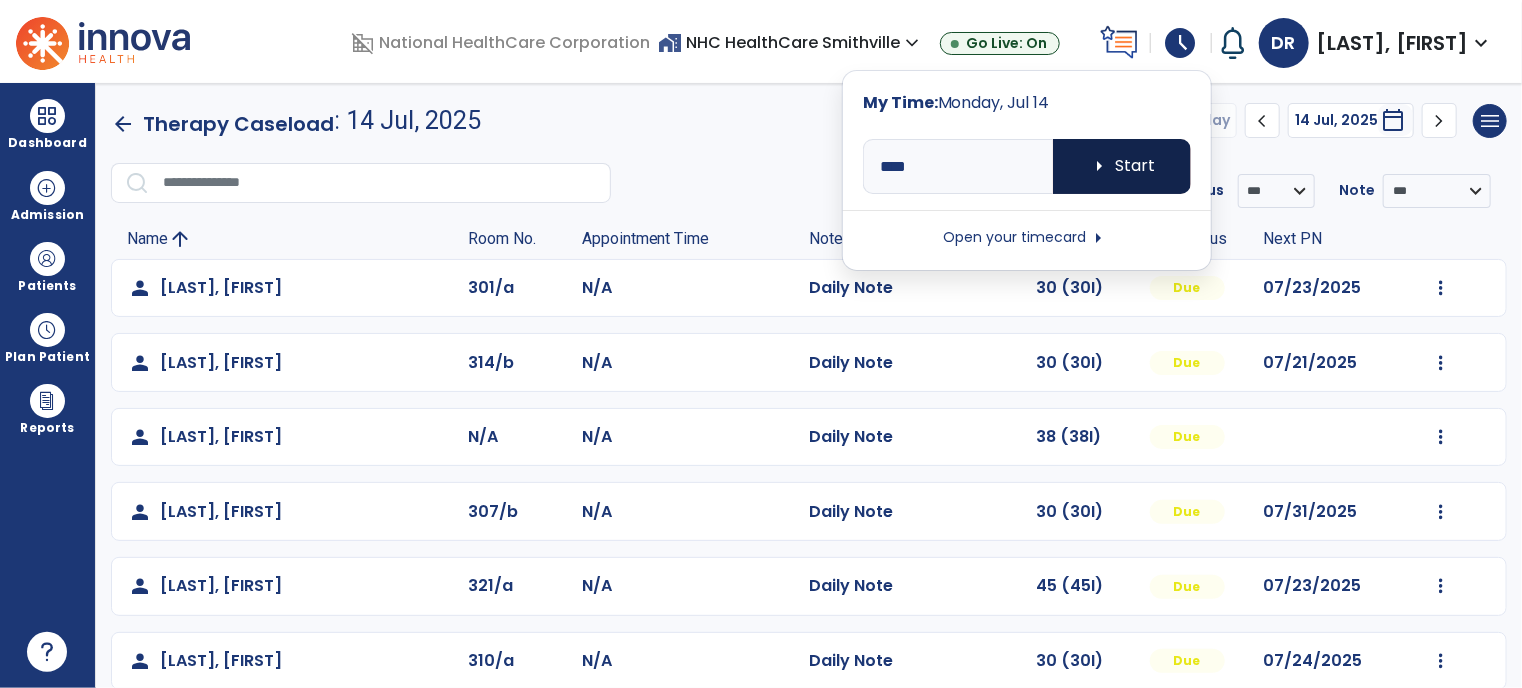 click on "arrow_right  Start" at bounding box center (1122, 166) 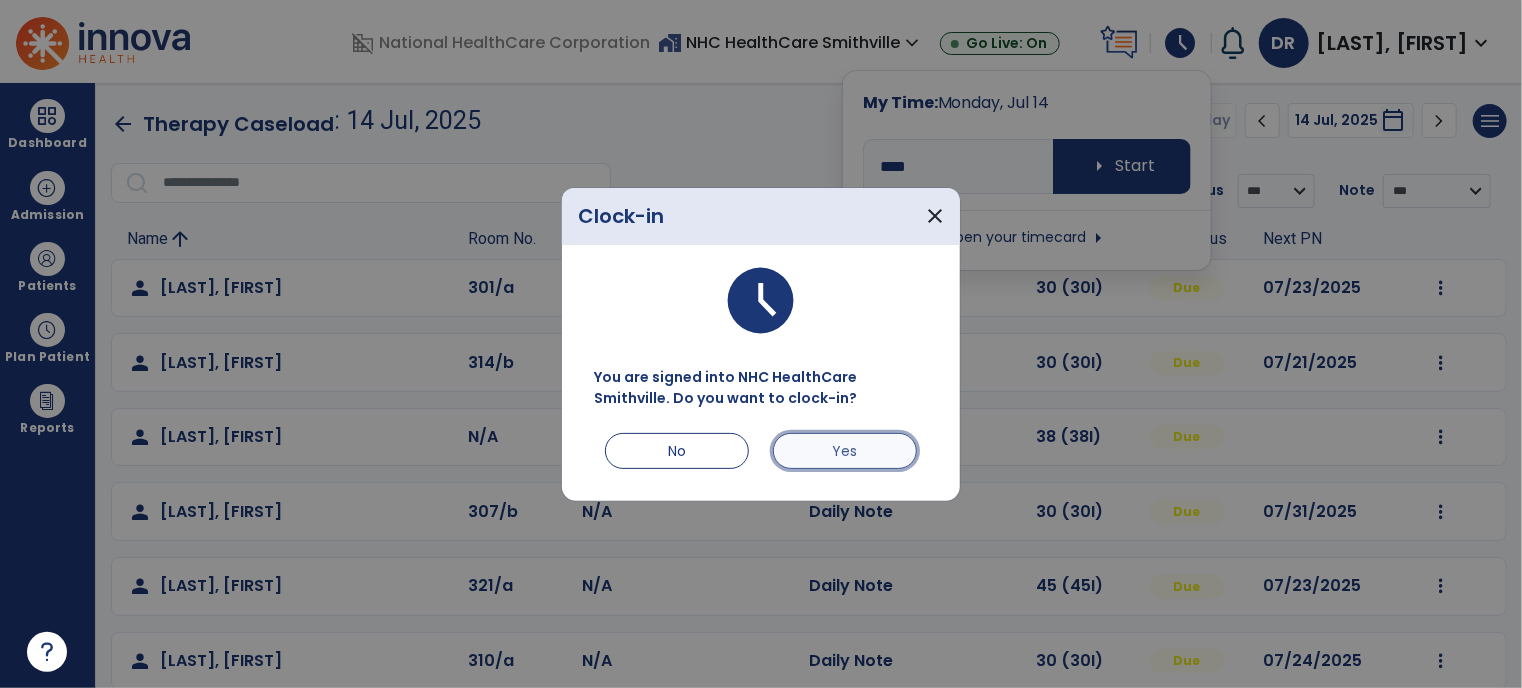 click on "Yes" at bounding box center (845, 451) 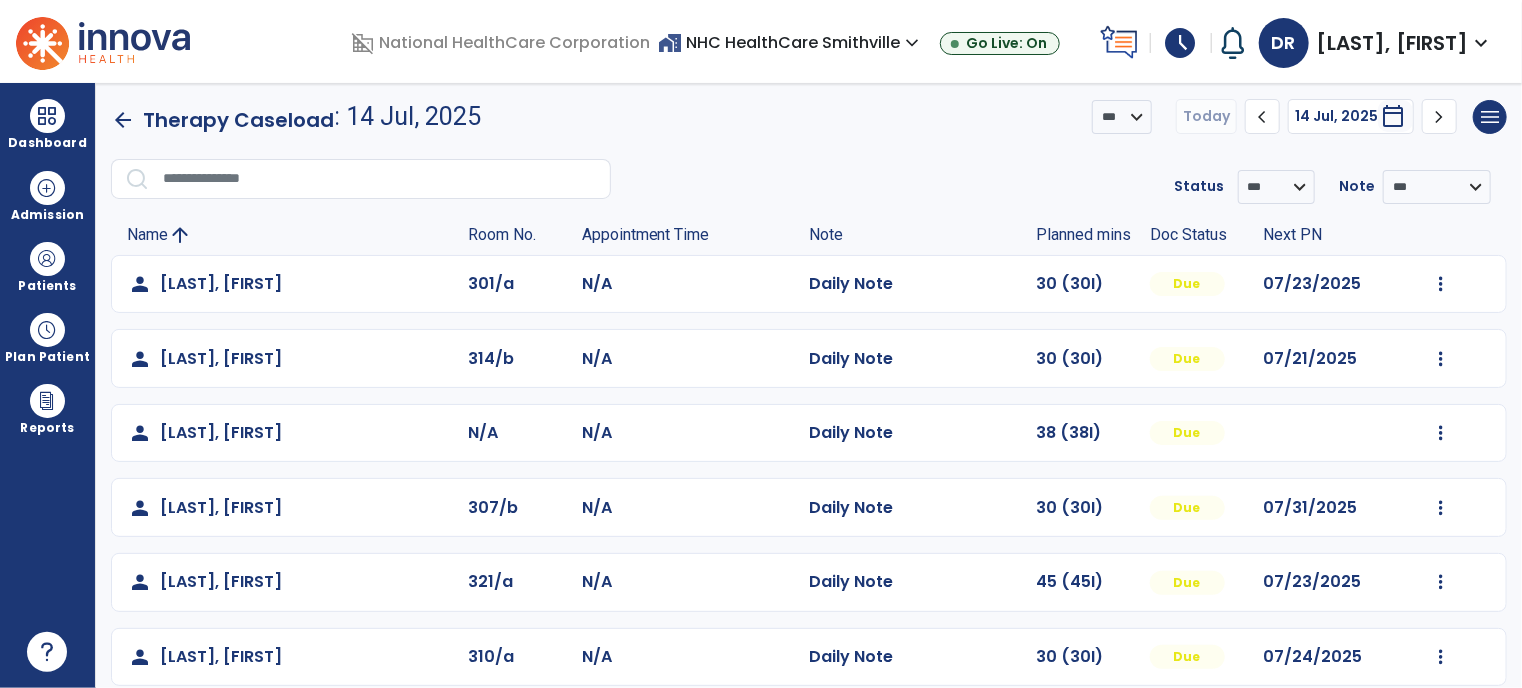 scroll, scrollTop: 0, scrollLeft: 0, axis: both 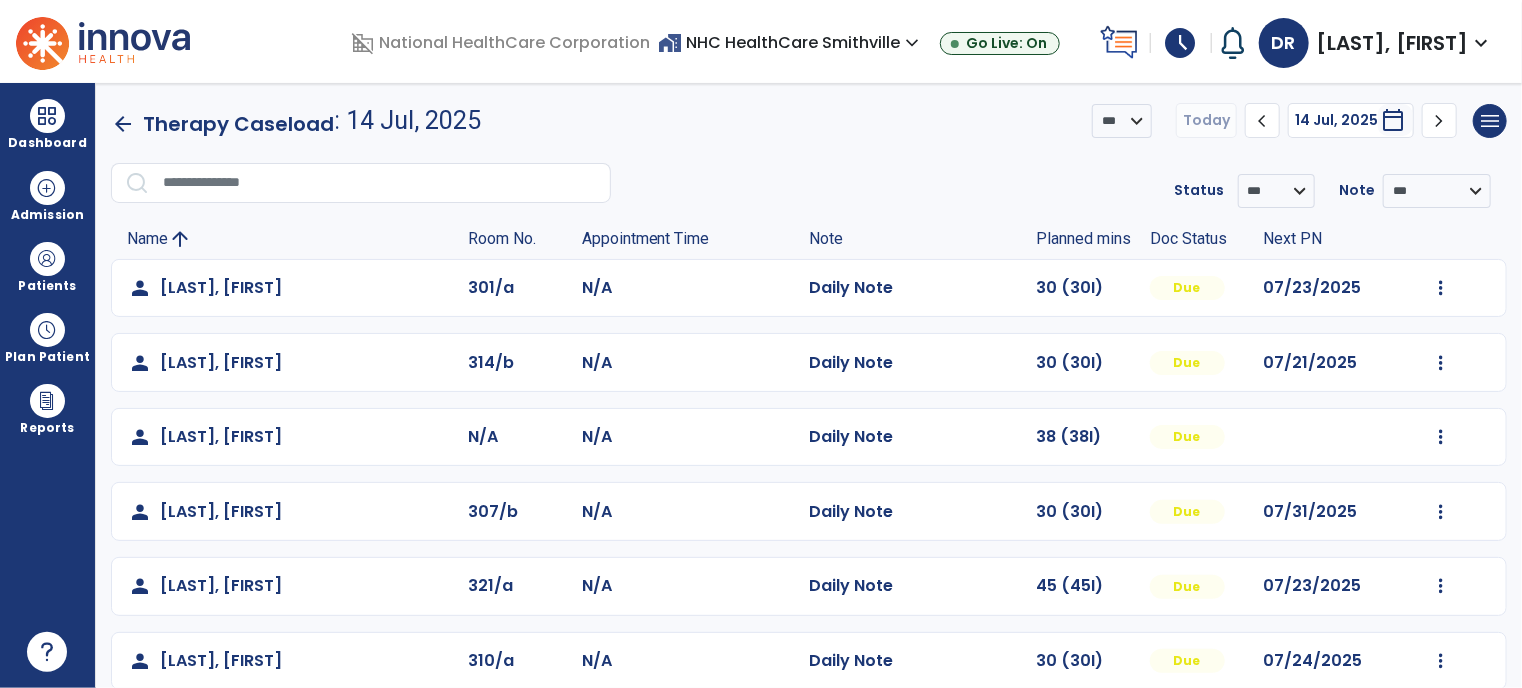 click on "calendar_today" at bounding box center (1393, 120) 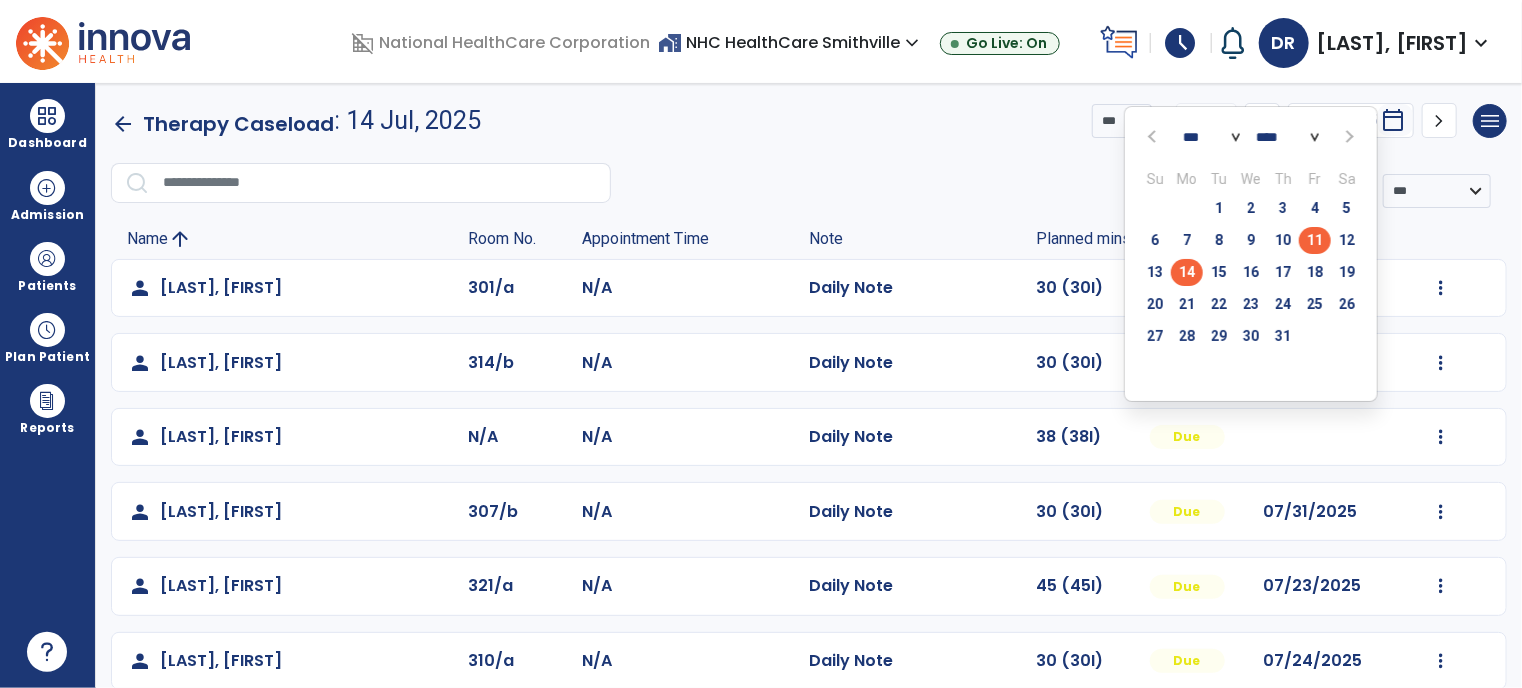 click on "11" at bounding box center (1315, 240) 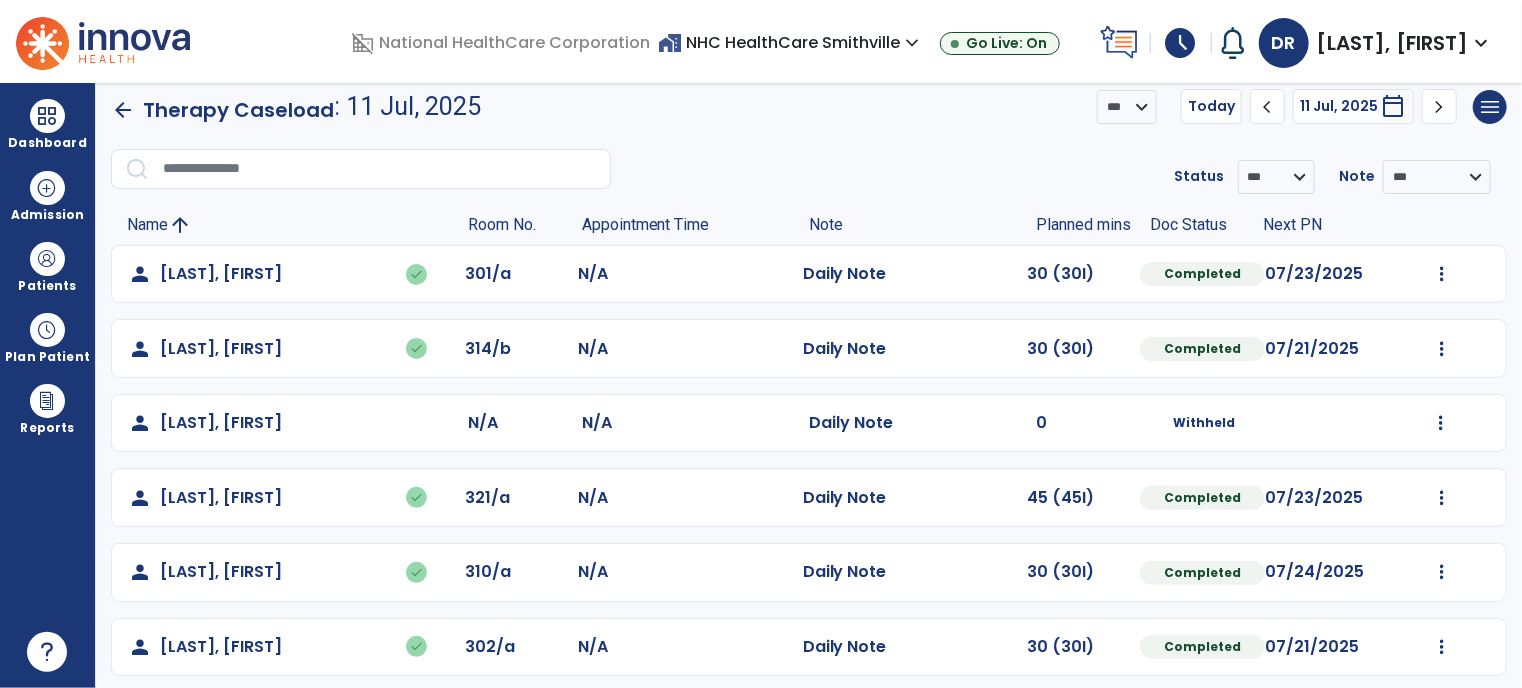 scroll, scrollTop: 12, scrollLeft: 0, axis: vertical 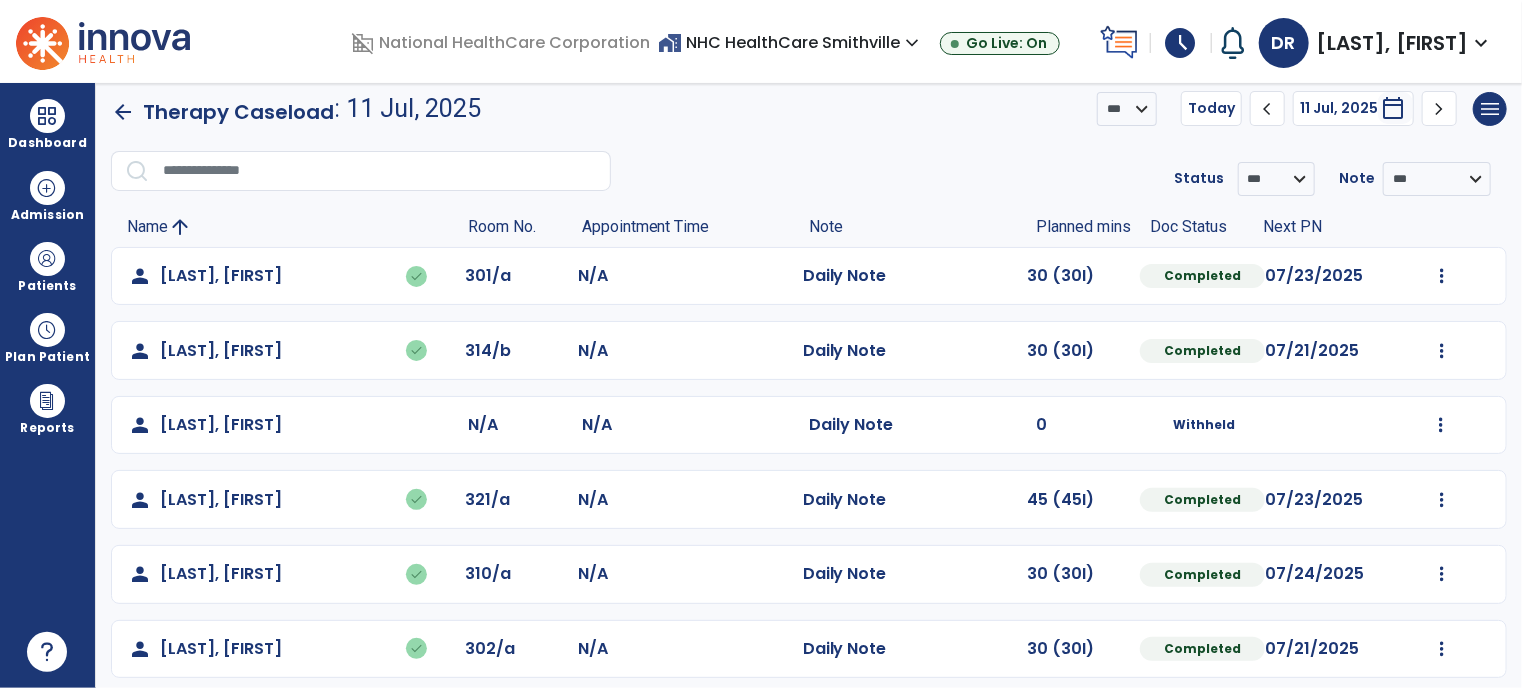 click on "calendar_today" at bounding box center (1393, 108) 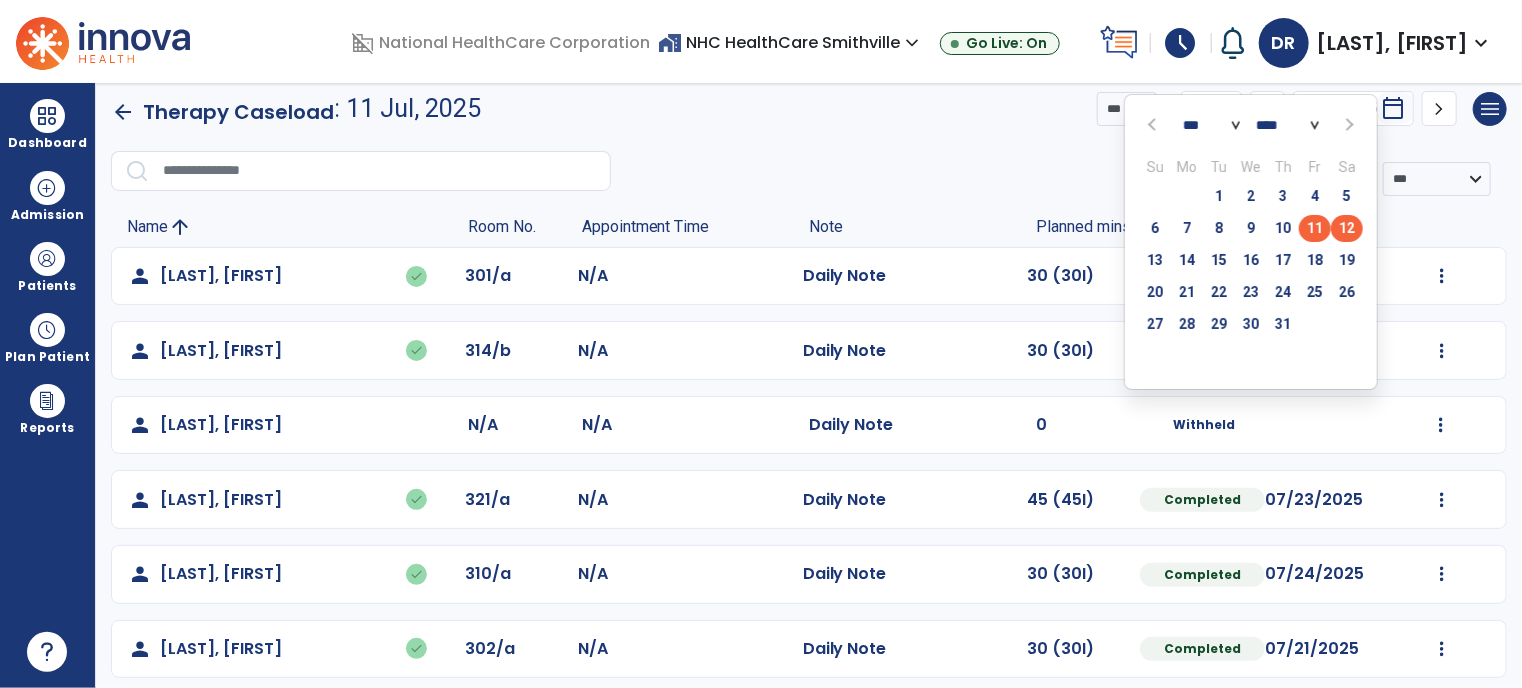 click on "12" at bounding box center [1347, 228] 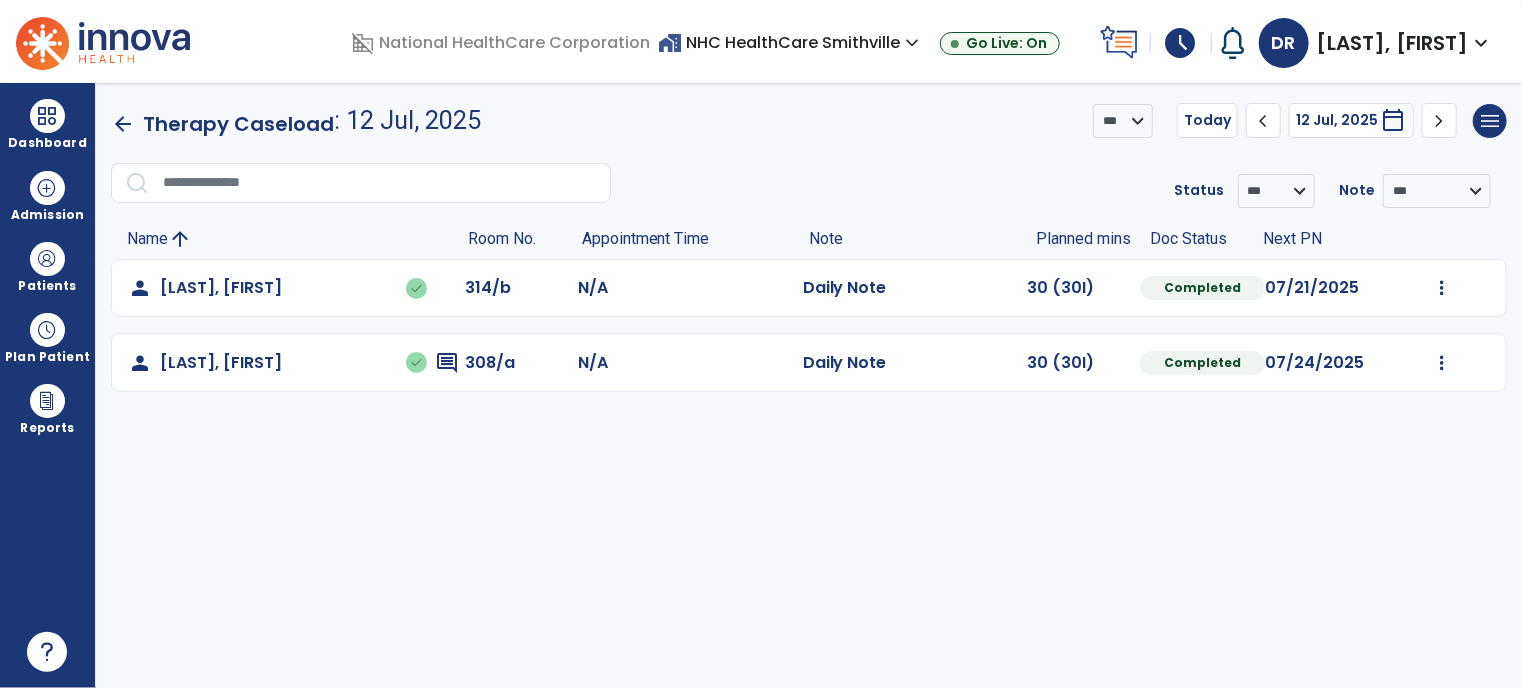 scroll, scrollTop: 0, scrollLeft: 0, axis: both 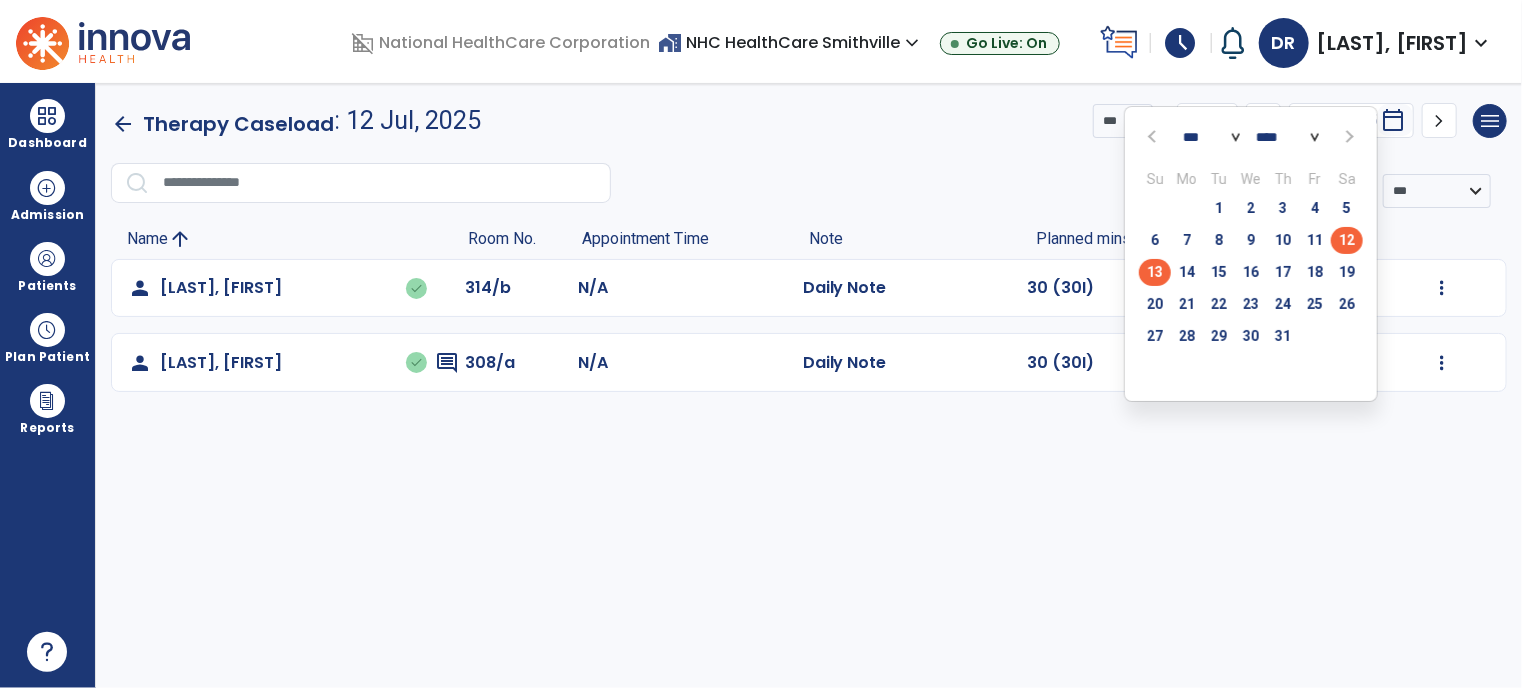 click on "13" at bounding box center (1155, 272) 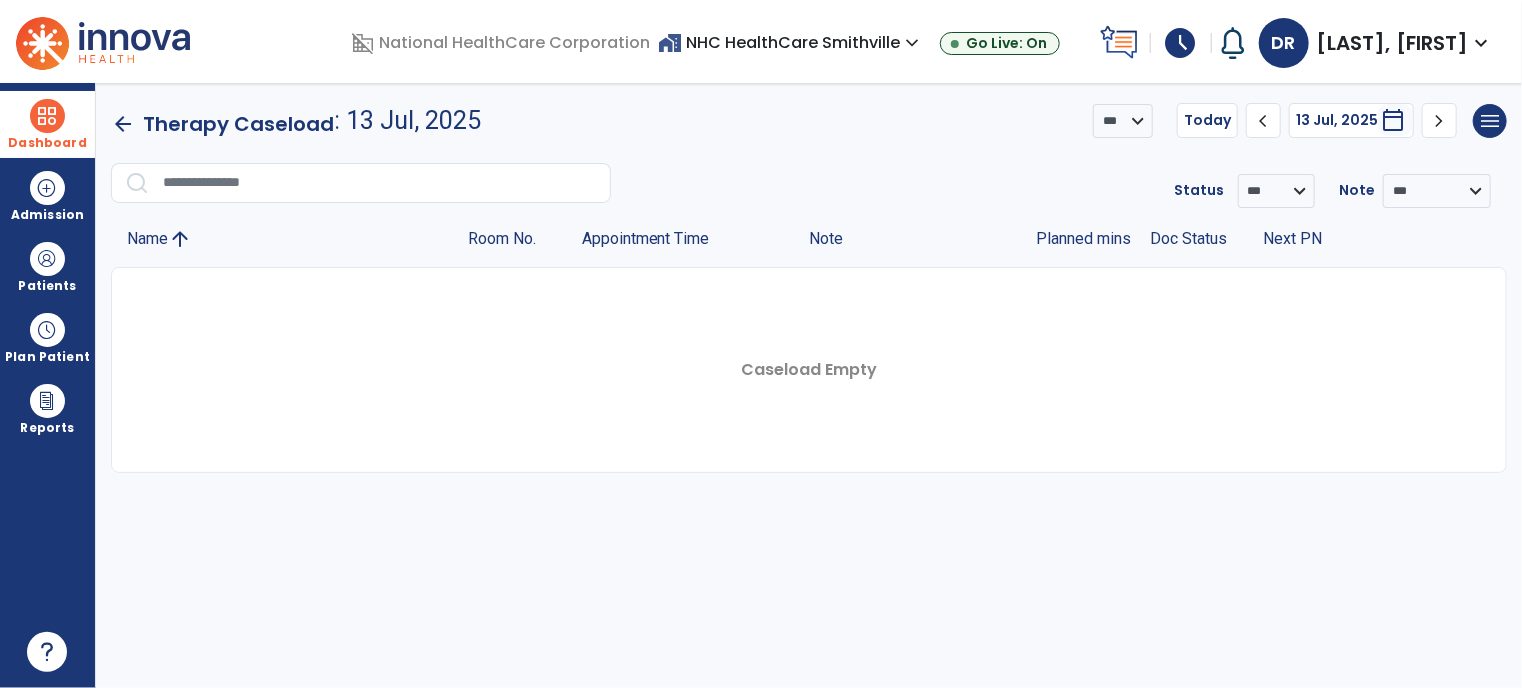 click on "Dashboard" at bounding box center (47, 143) 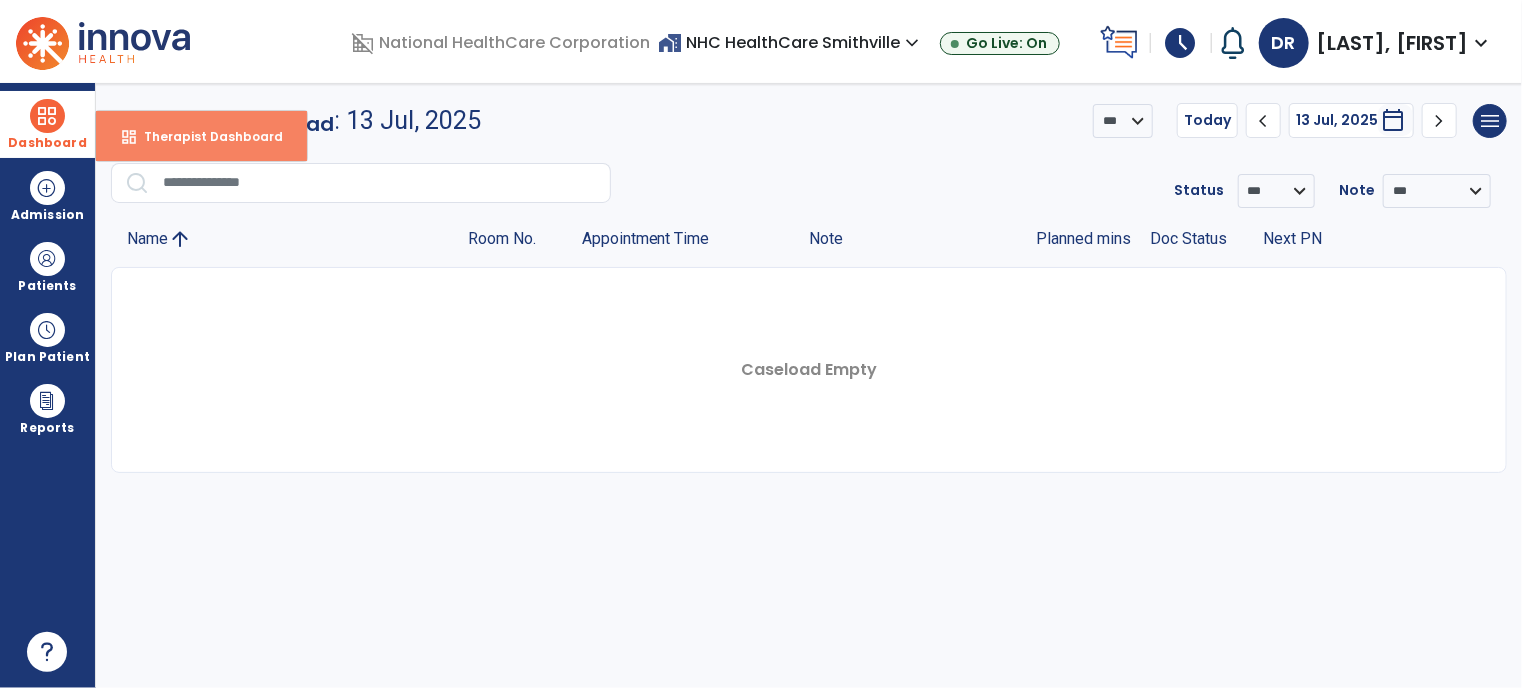 click on "Therapist Dashboard" at bounding box center (205, 136) 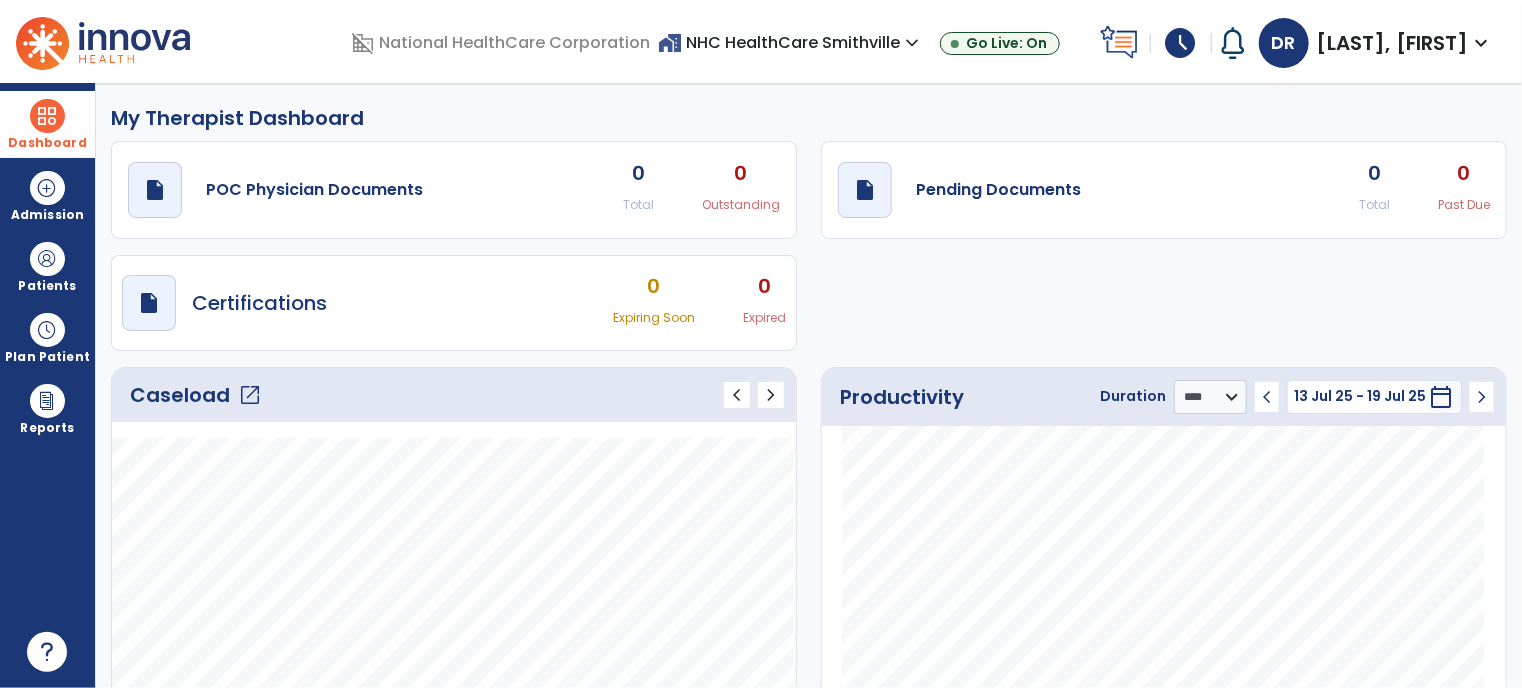 click on "open_in_new" 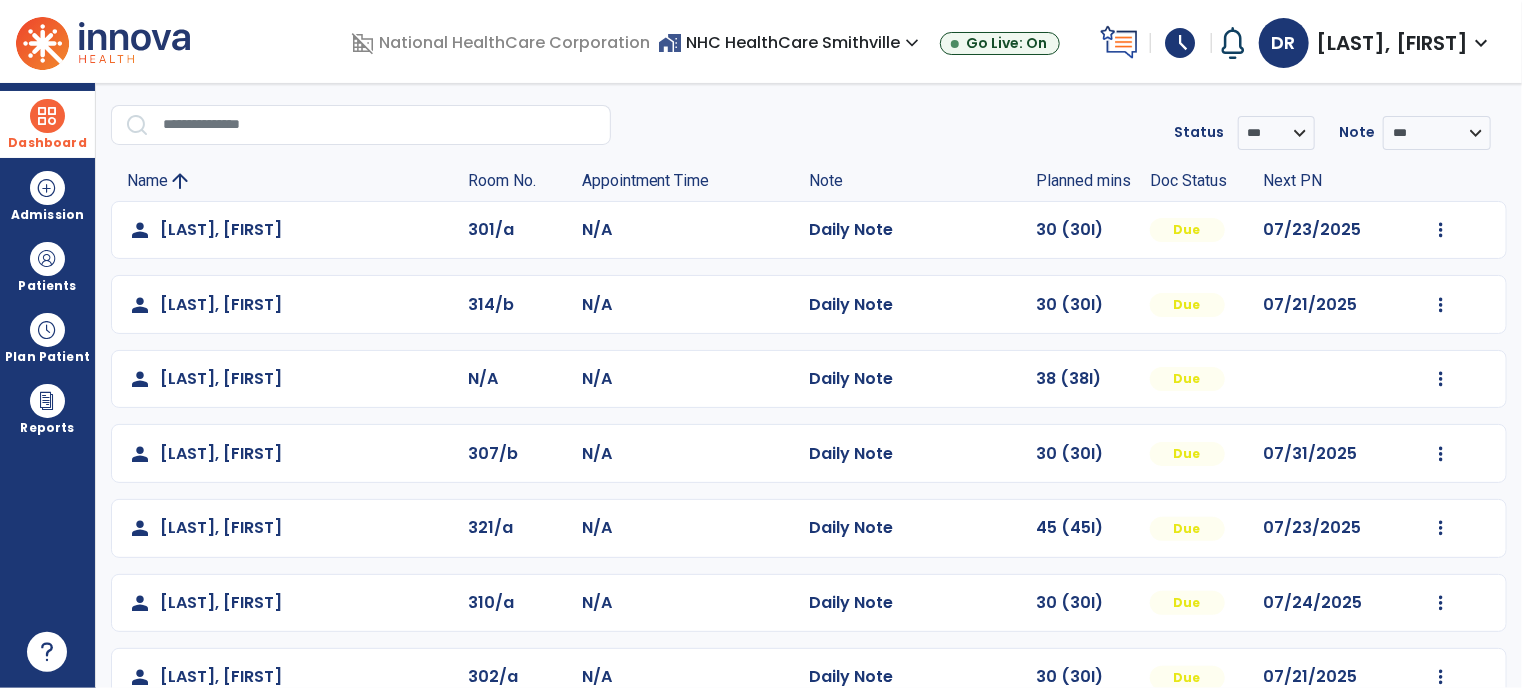 scroll, scrollTop: 0, scrollLeft: 0, axis: both 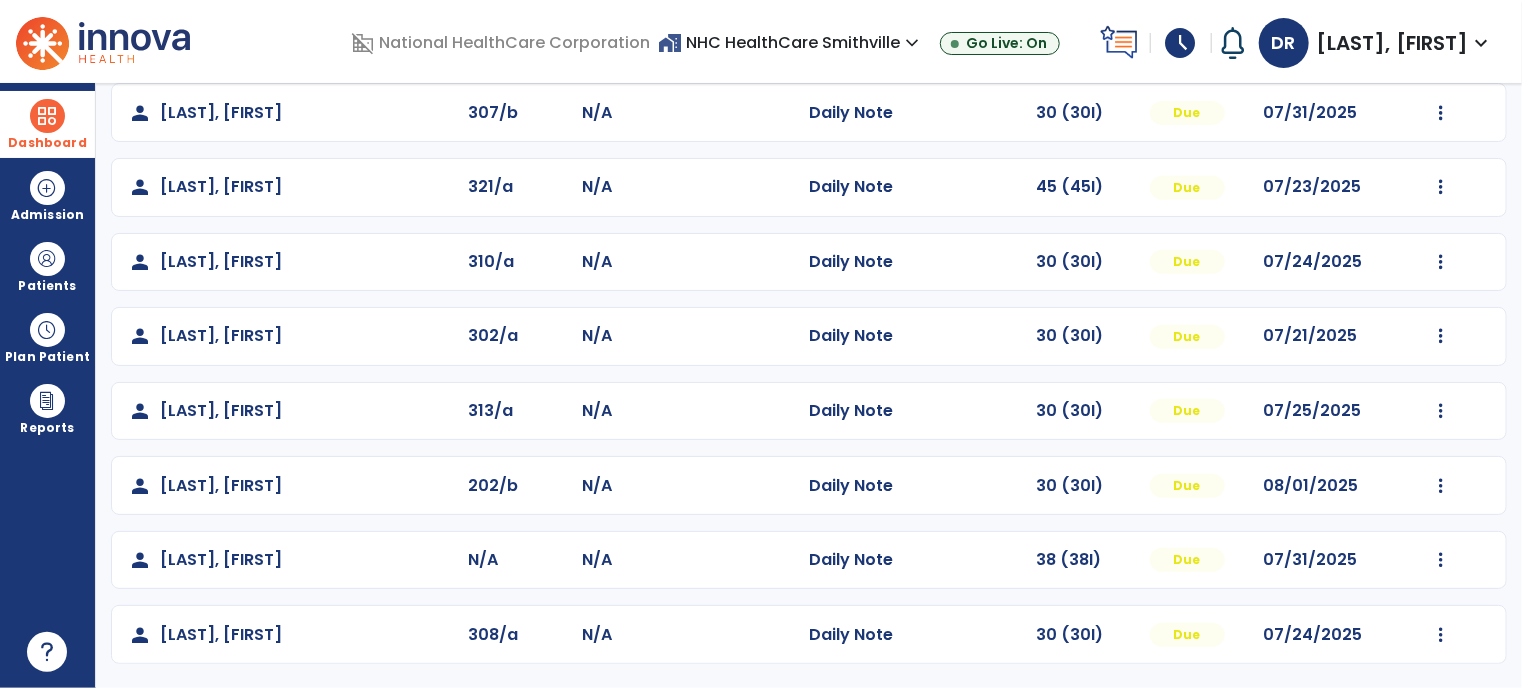 click on "45 (45I)" 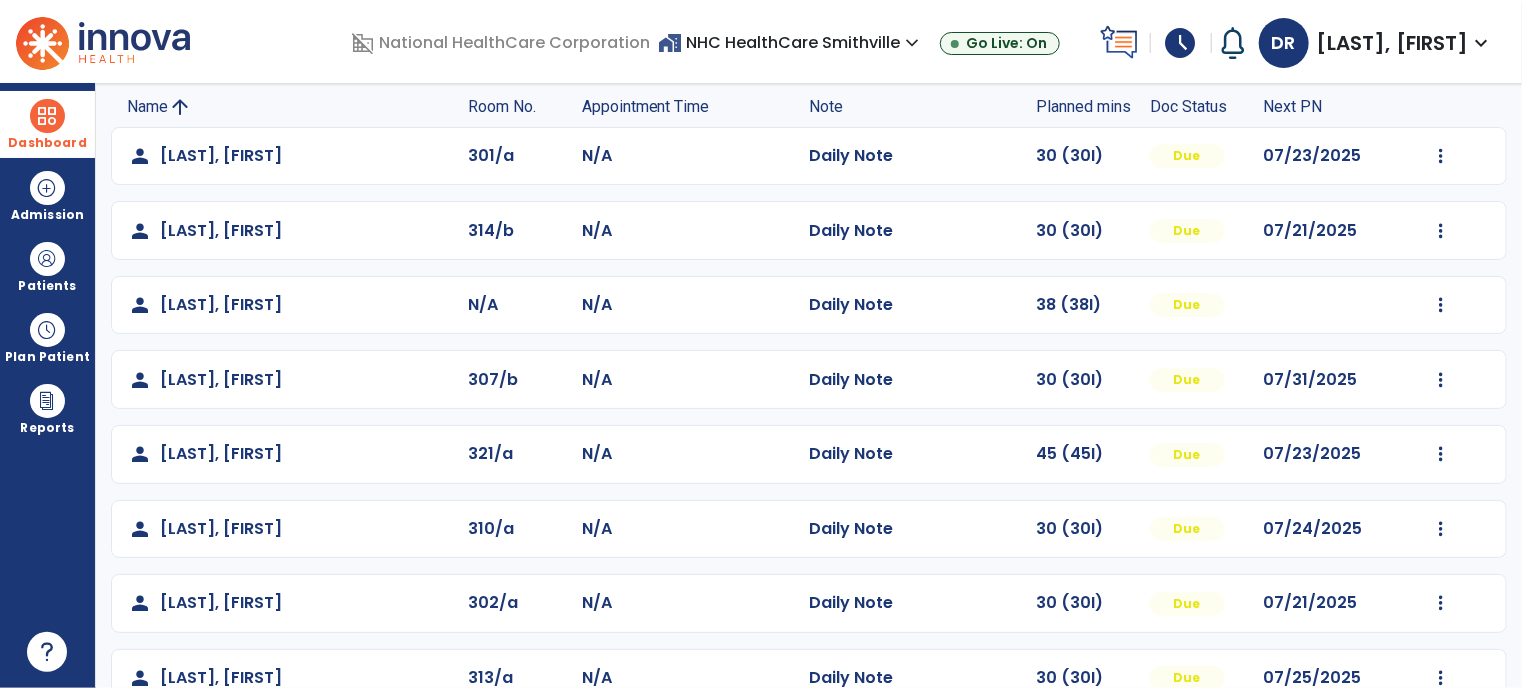 scroll, scrollTop: 138, scrollLeft: 0, axis: vertical 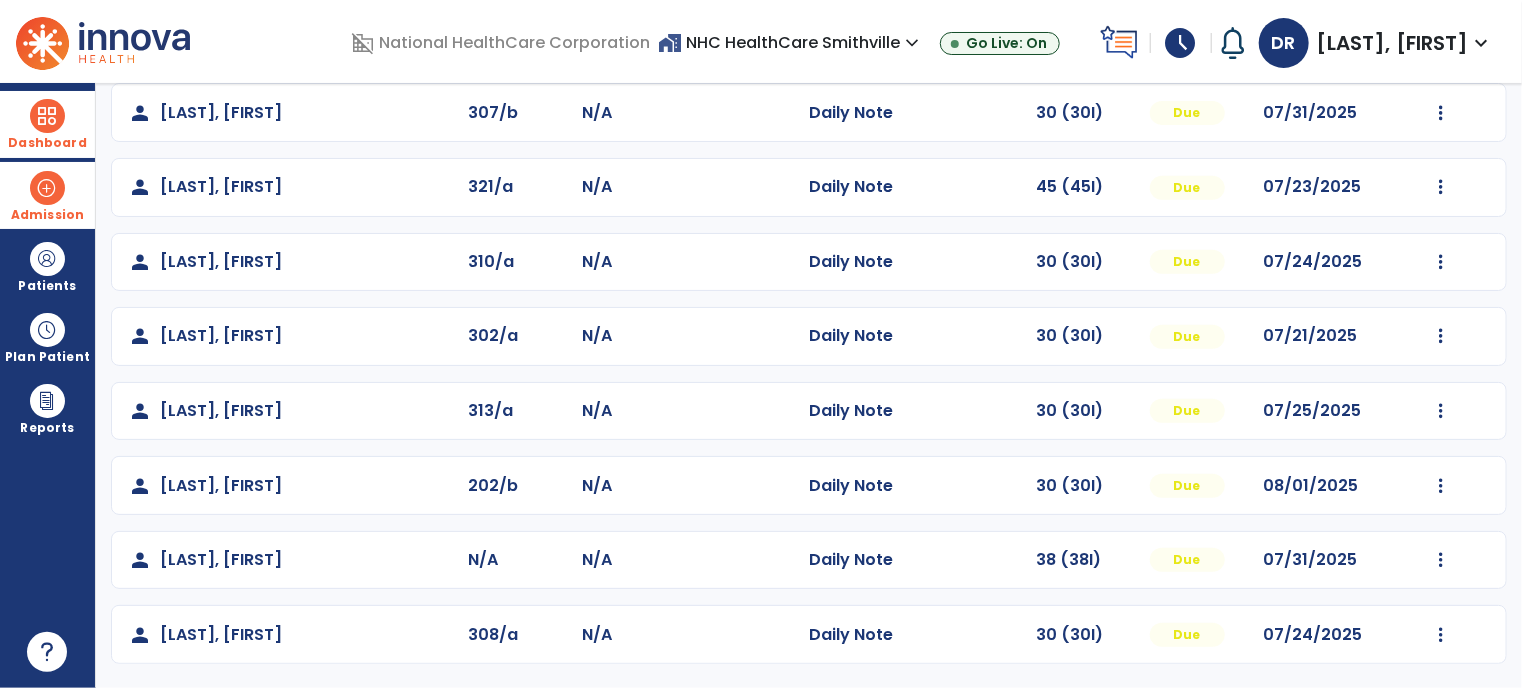 click at bounding box center [47, 188] 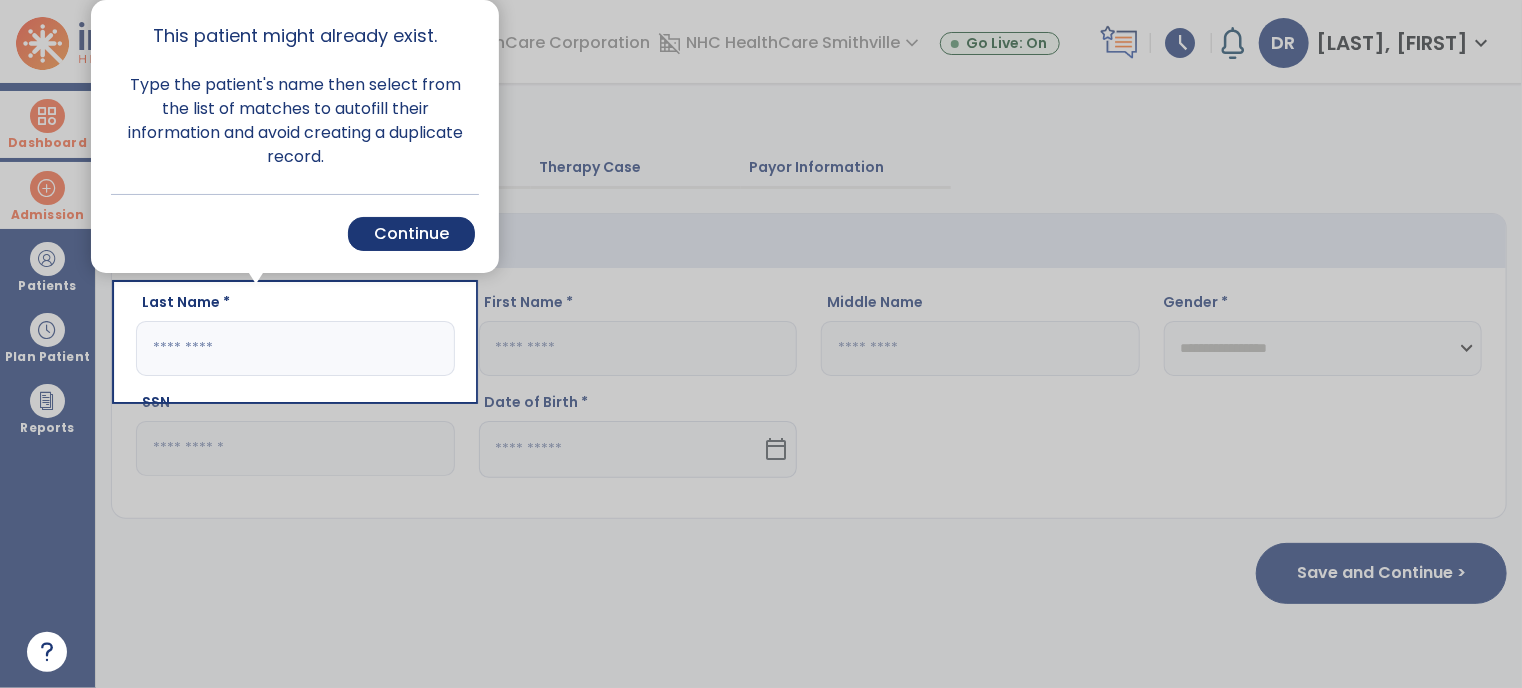 scroll, scrollTop: 0, scrollLeft: 0, axis: both 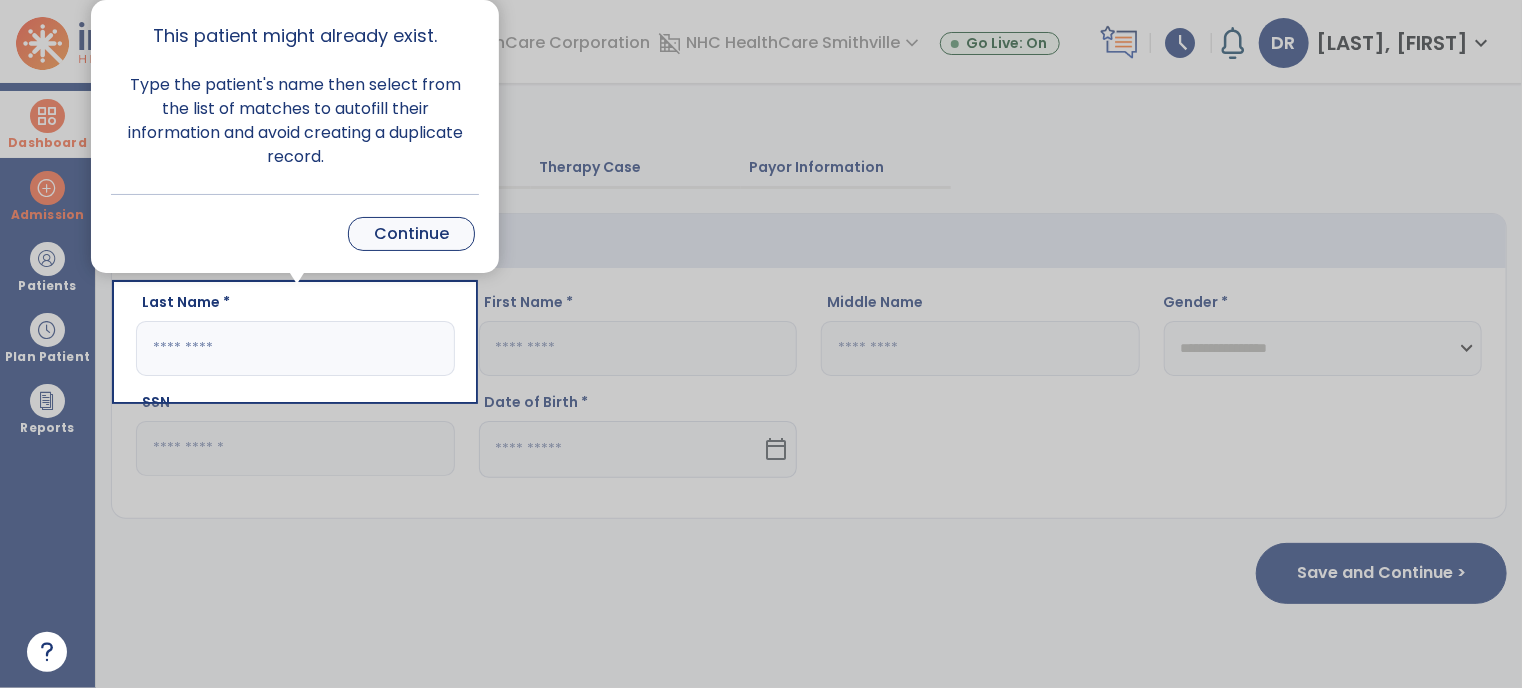 click on "Continue" at bounding box center (411, 234) 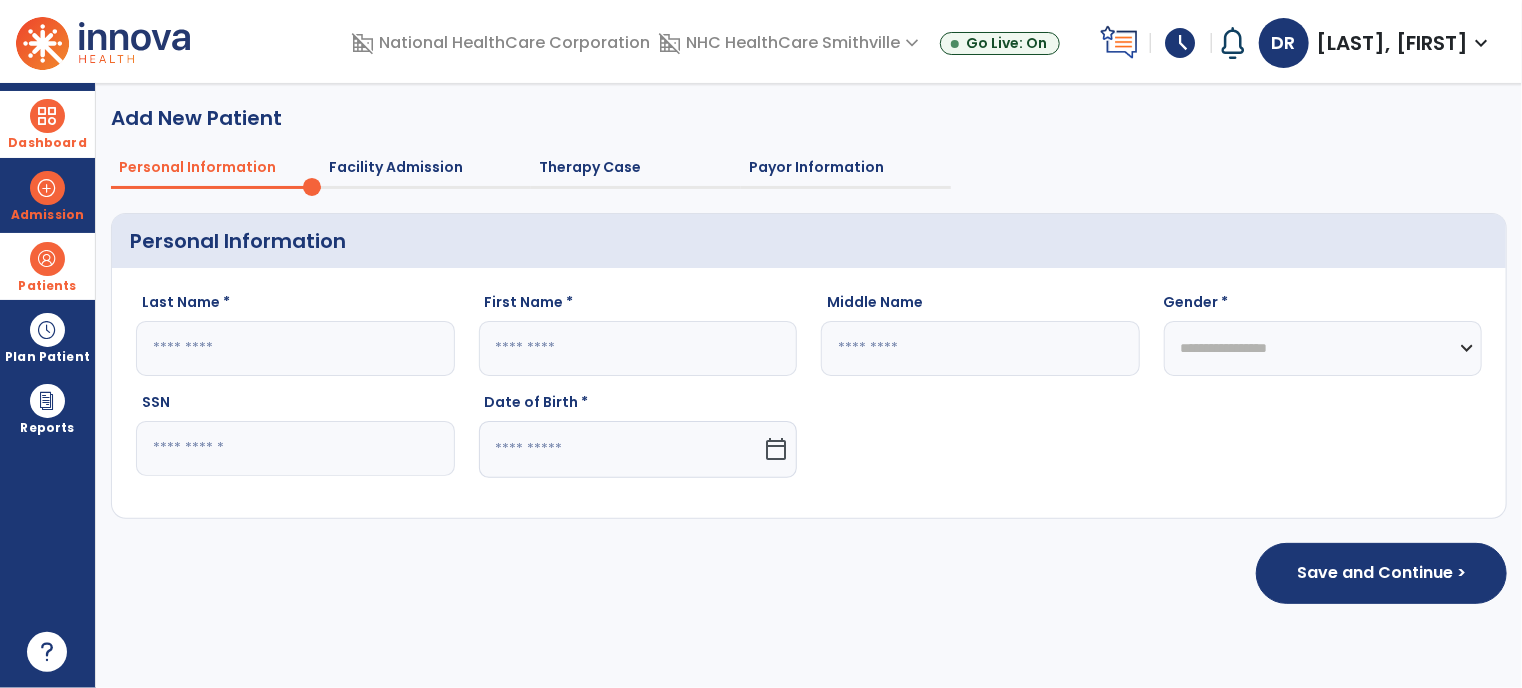 click on "Patients" at bounding box center [47, 266] 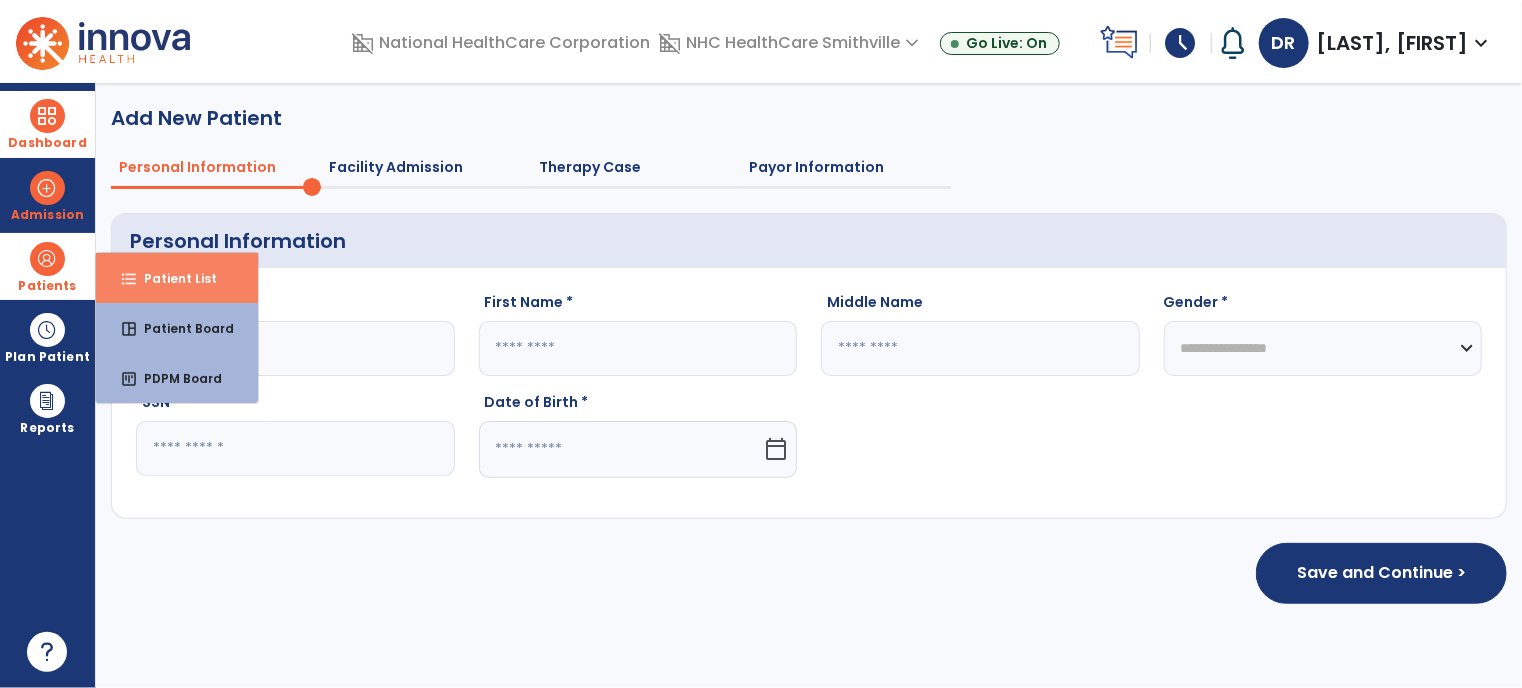 click on "Patient List" at bounding box center [172, 278] 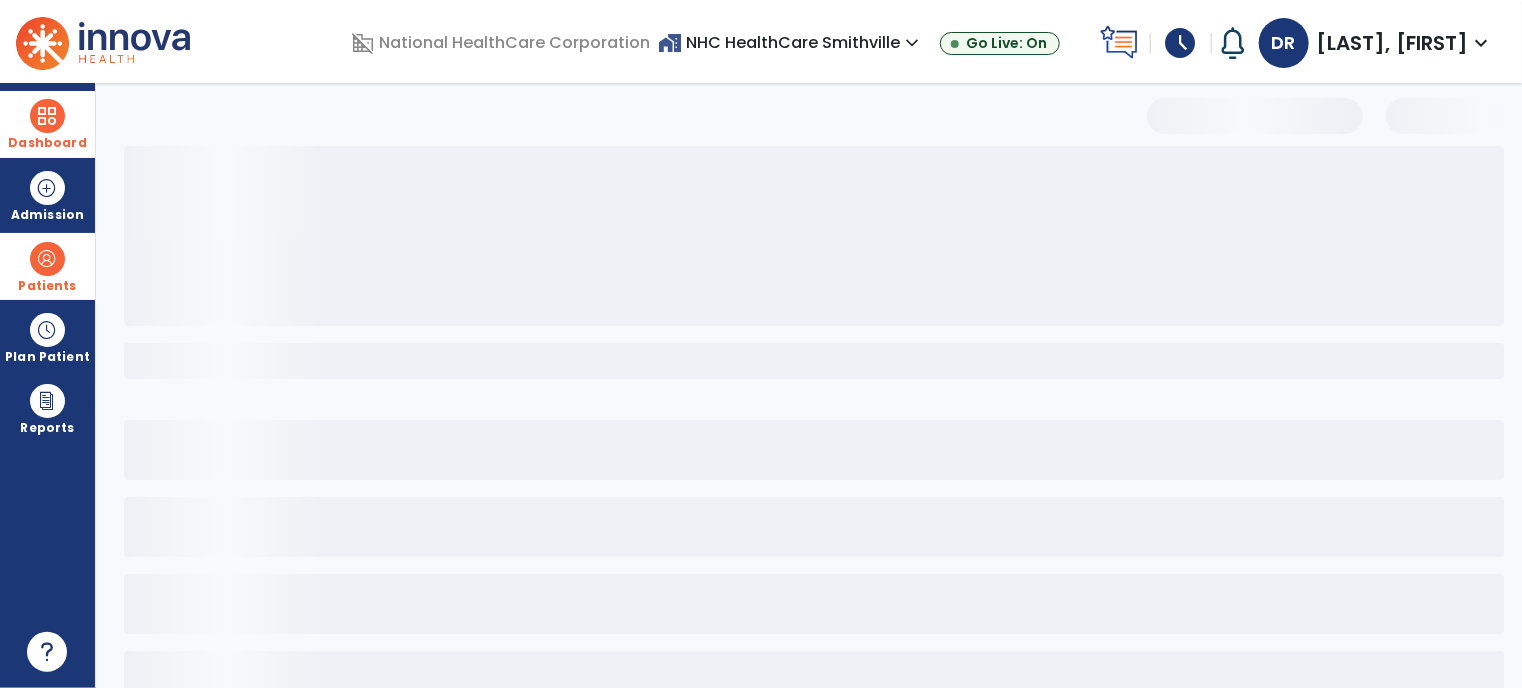 select on "***" 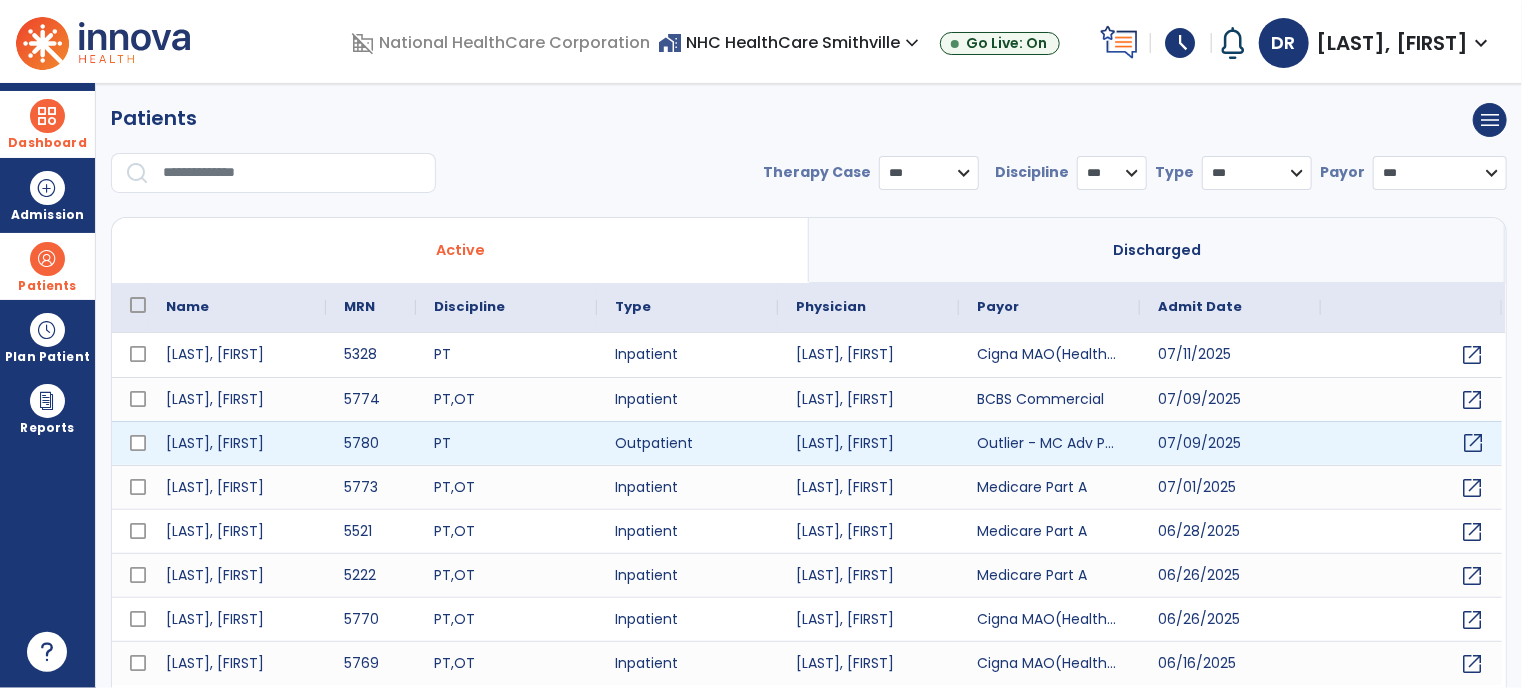 click on "open_in_new" at bounding box center [1473, 443] 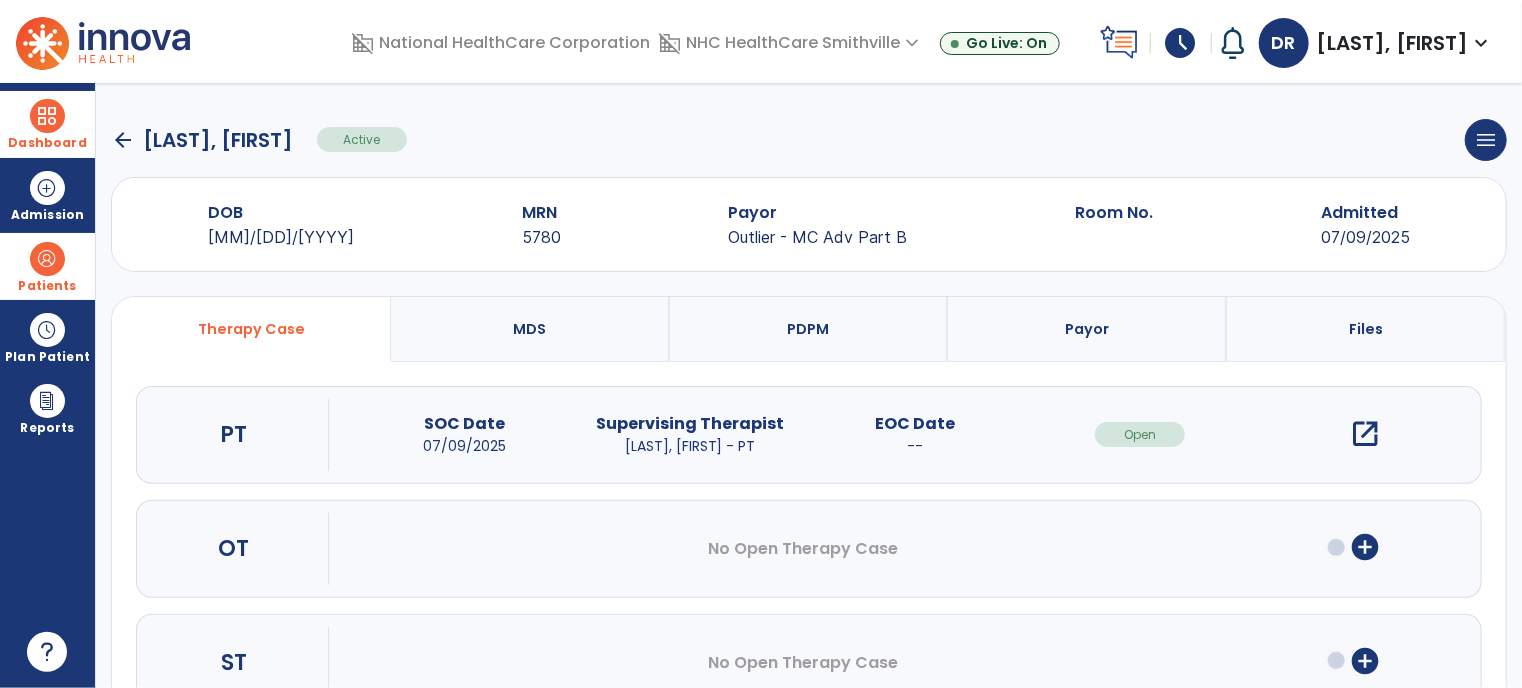 click on "open_in_new" at bounding box center (1365, 434) 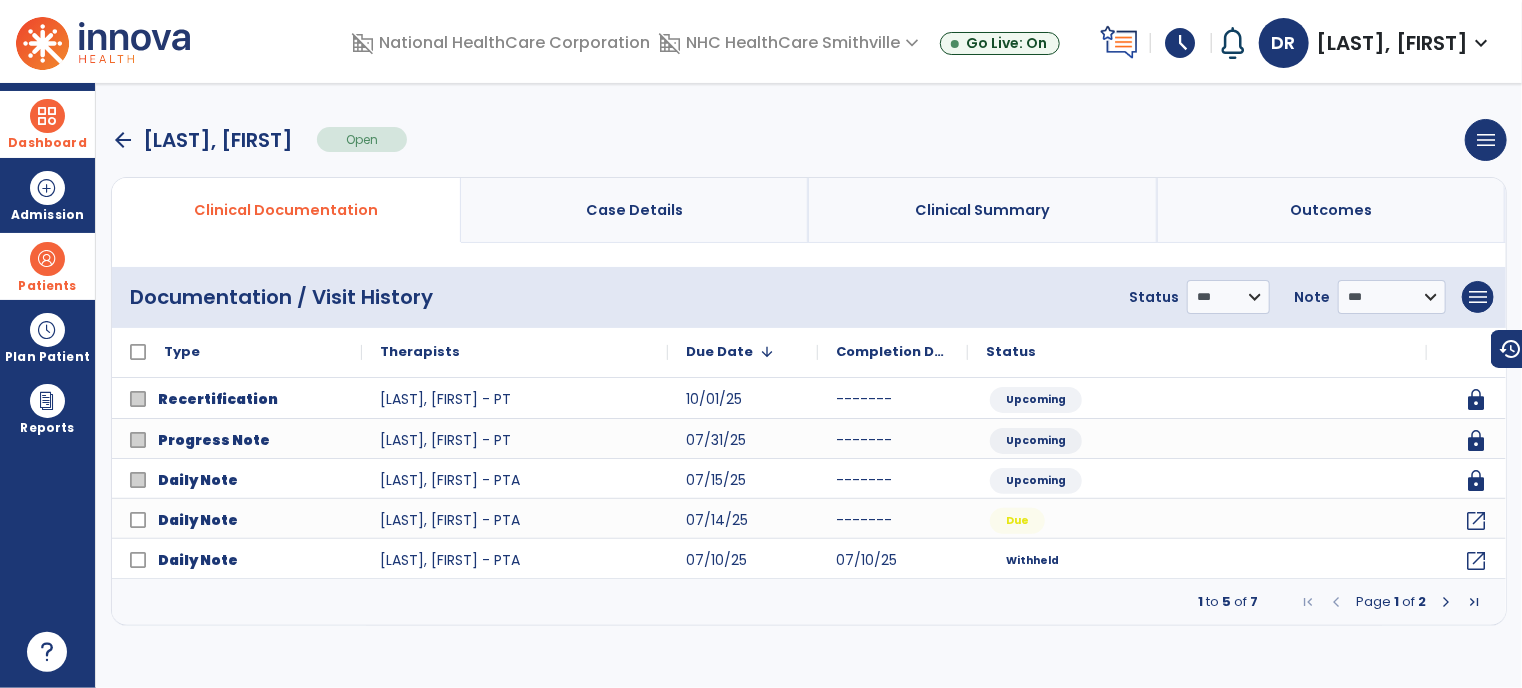 click at bounding box center [1446, 602] 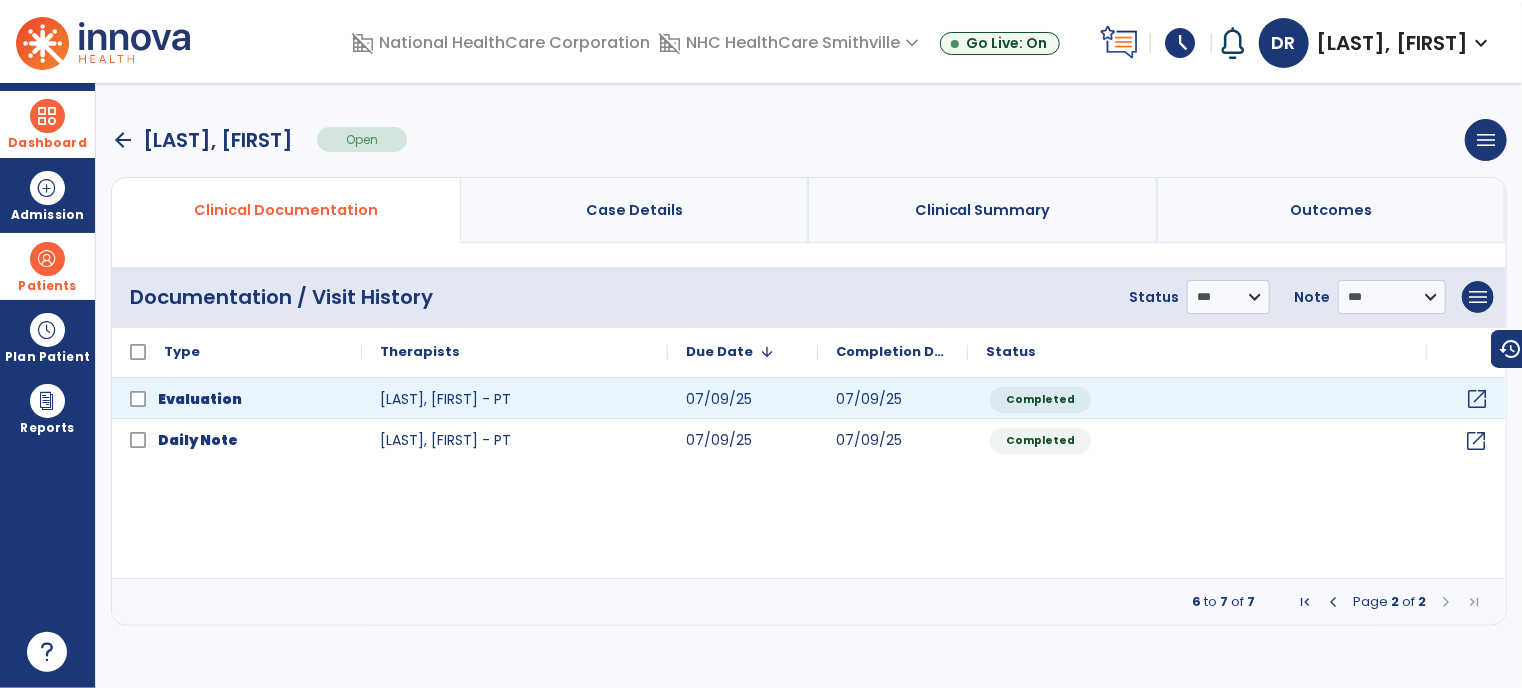click on "open_in_new" 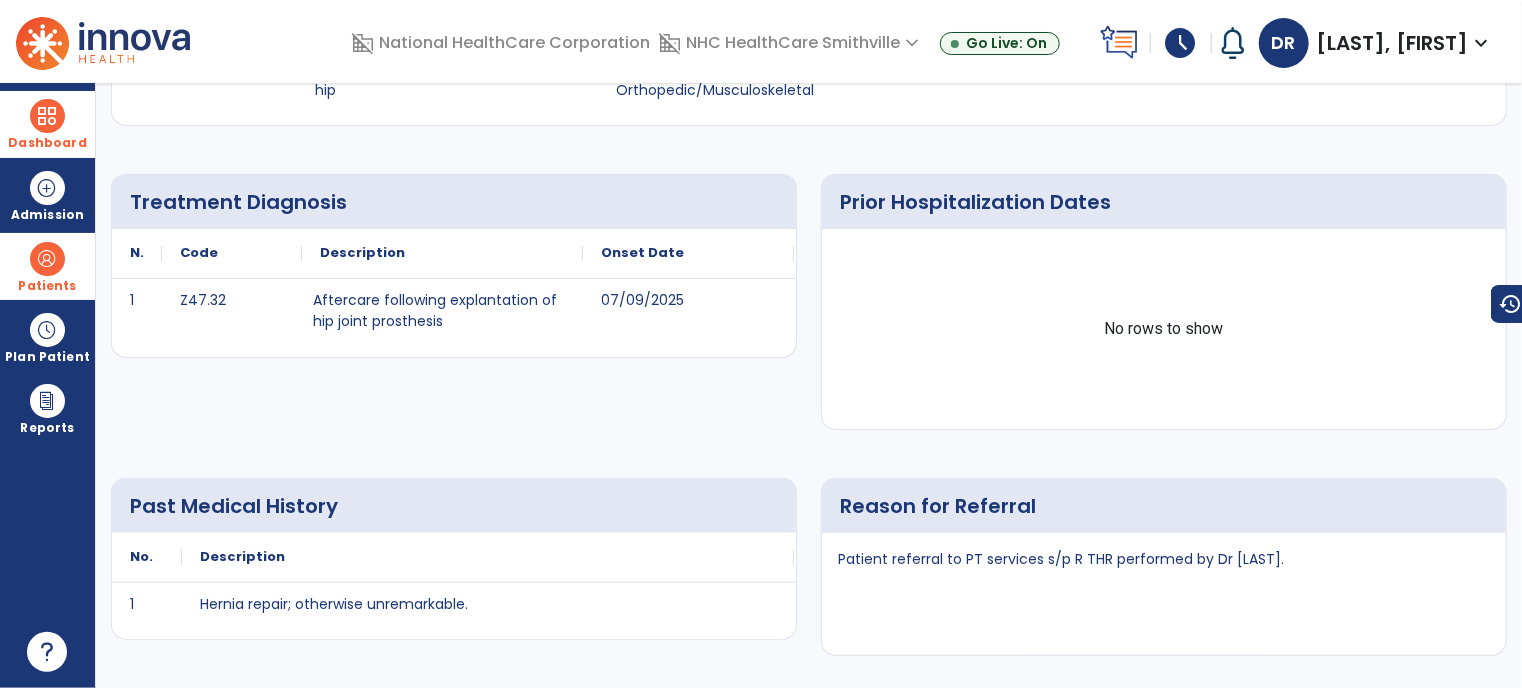 scroll, scrollTop: 0, scrollLeft: 0, axis: both 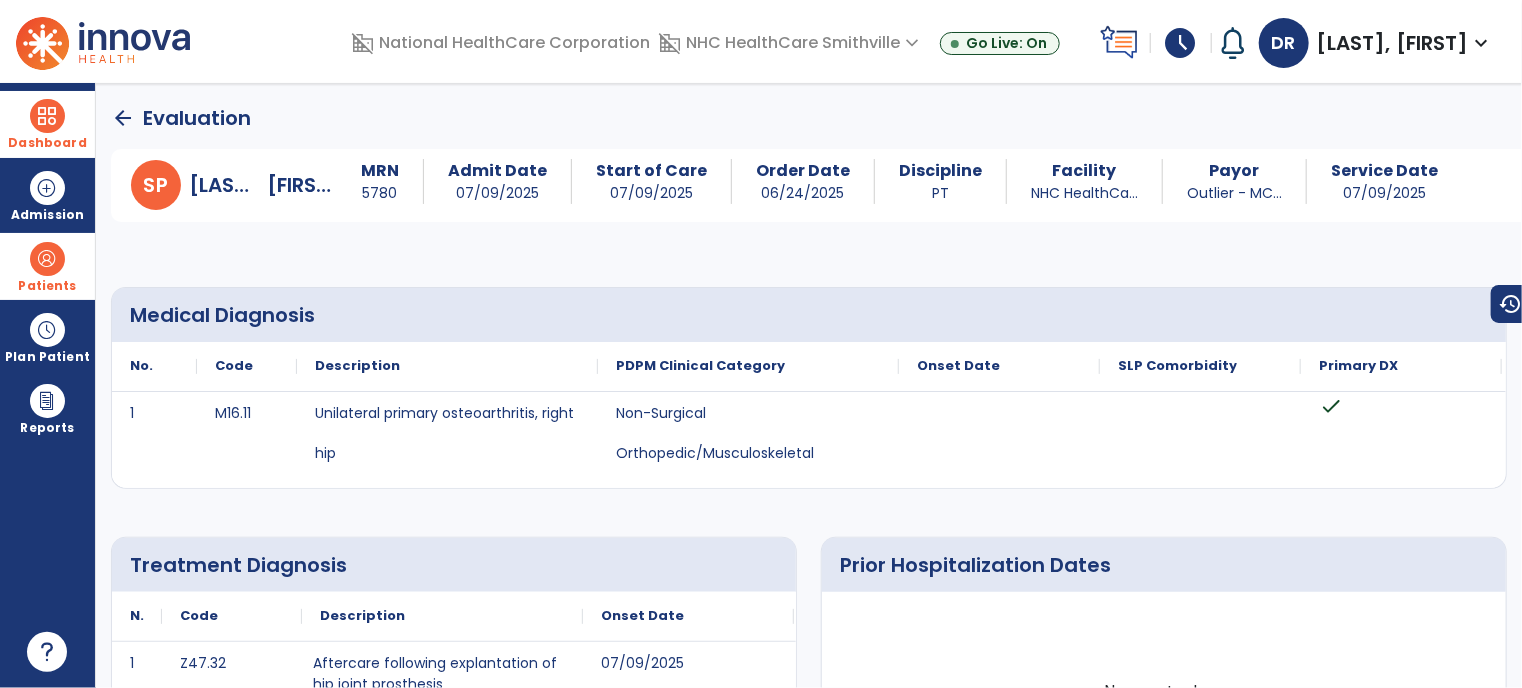 click on "arrow_back" 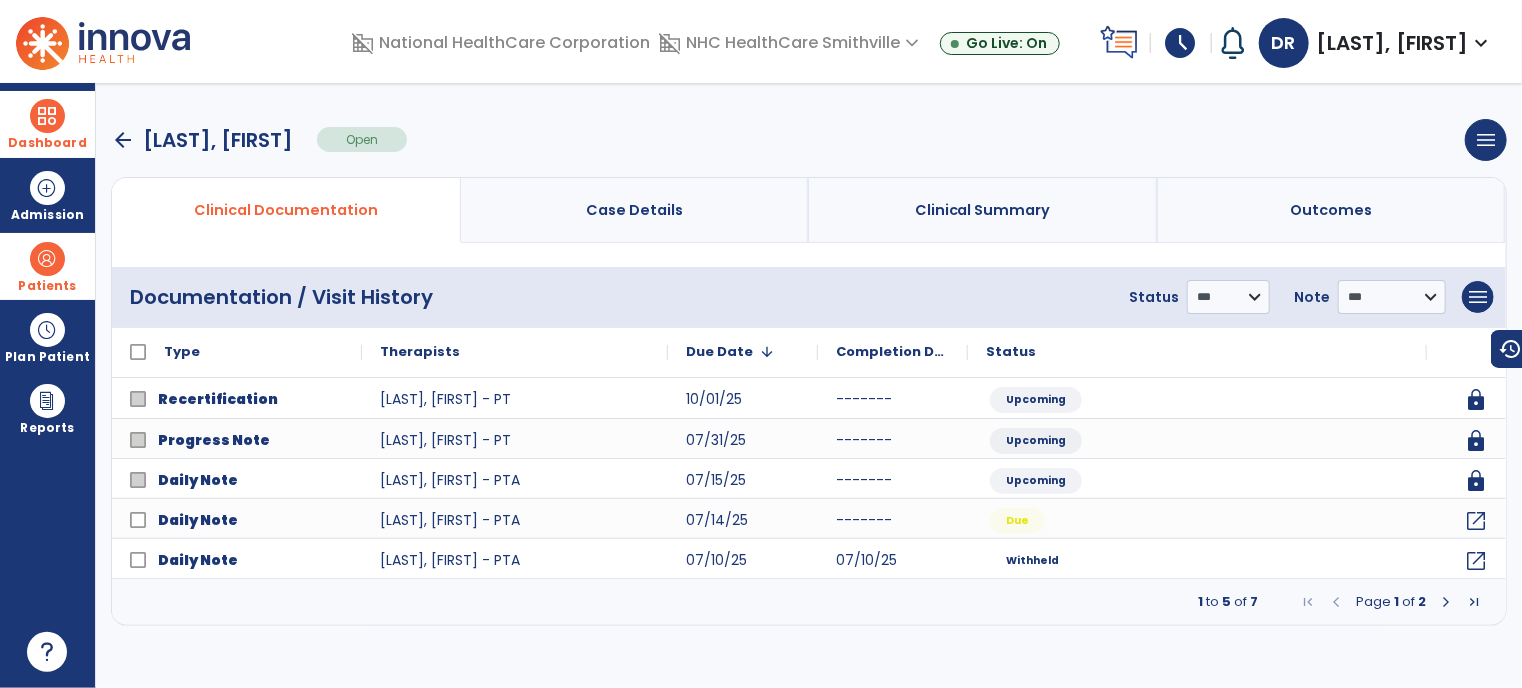 click at bounding box center (47, 116) 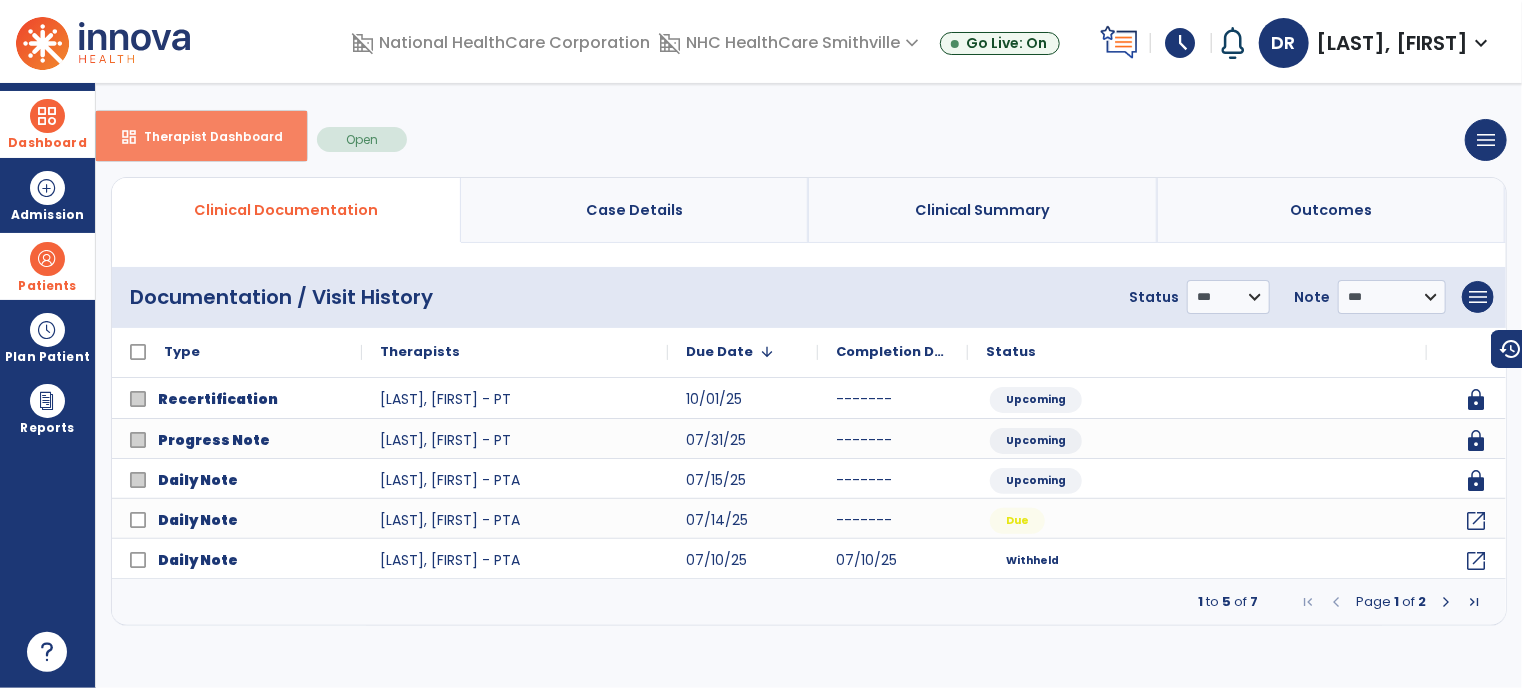 click on "dashboard  Therapist Dashboard" at bounding box center [201, 136] 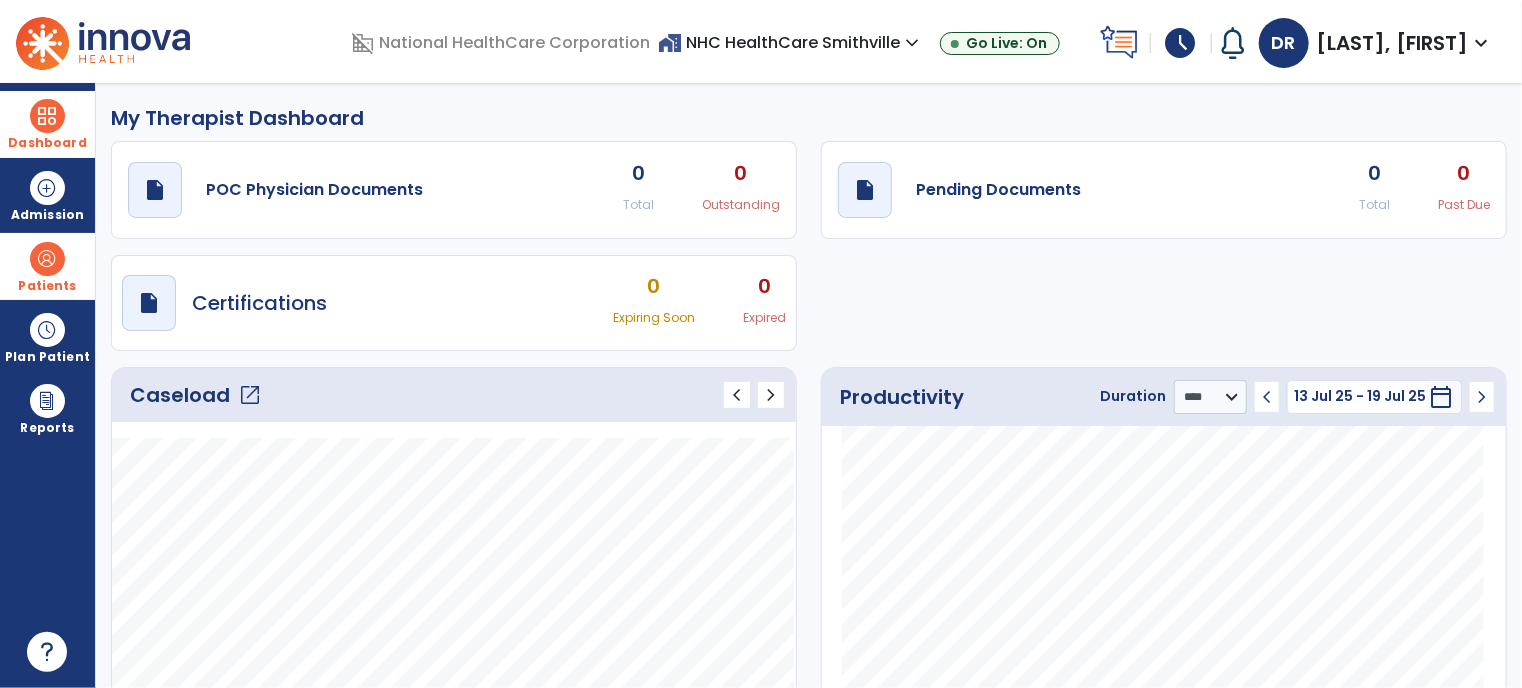 click on "open_in_new" 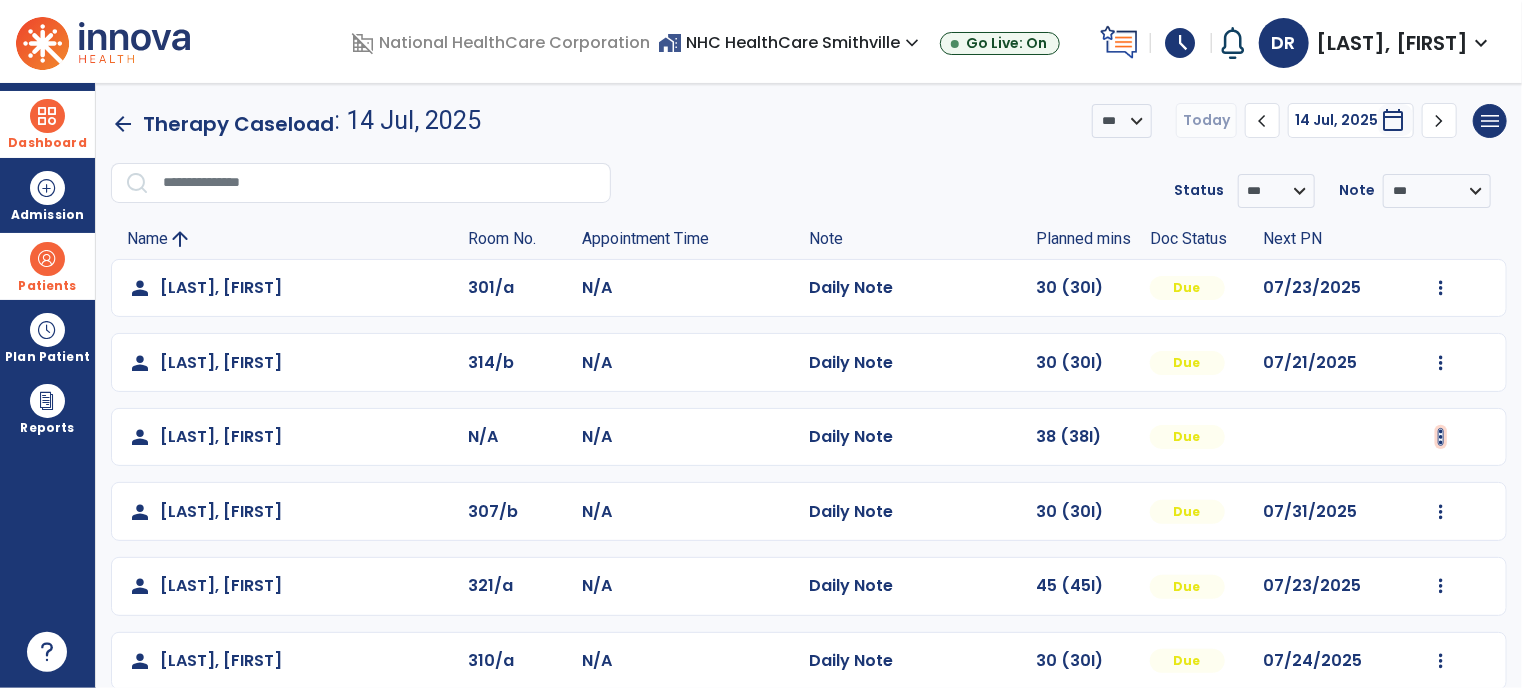 click at bounding box center (1441, 288) 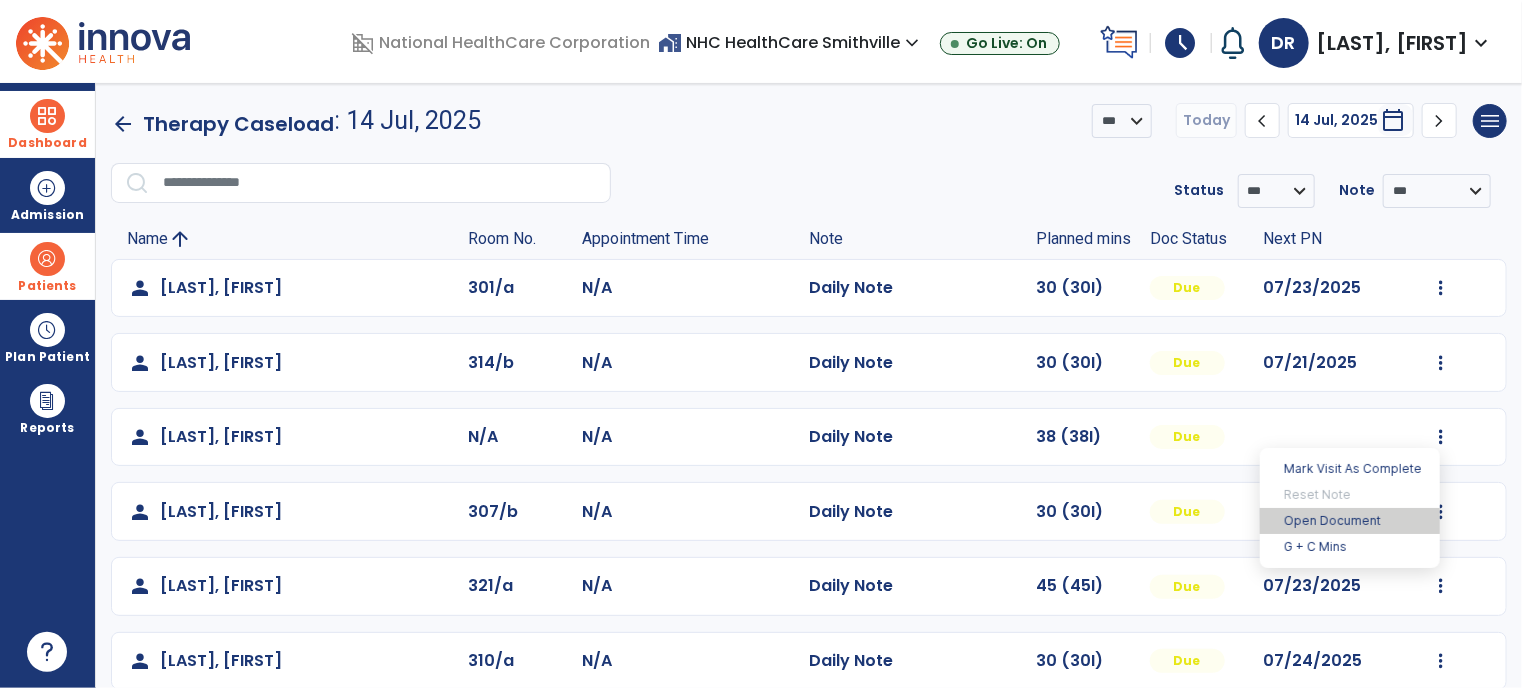 click on "Open Document" at bounding box center (1350, 521) 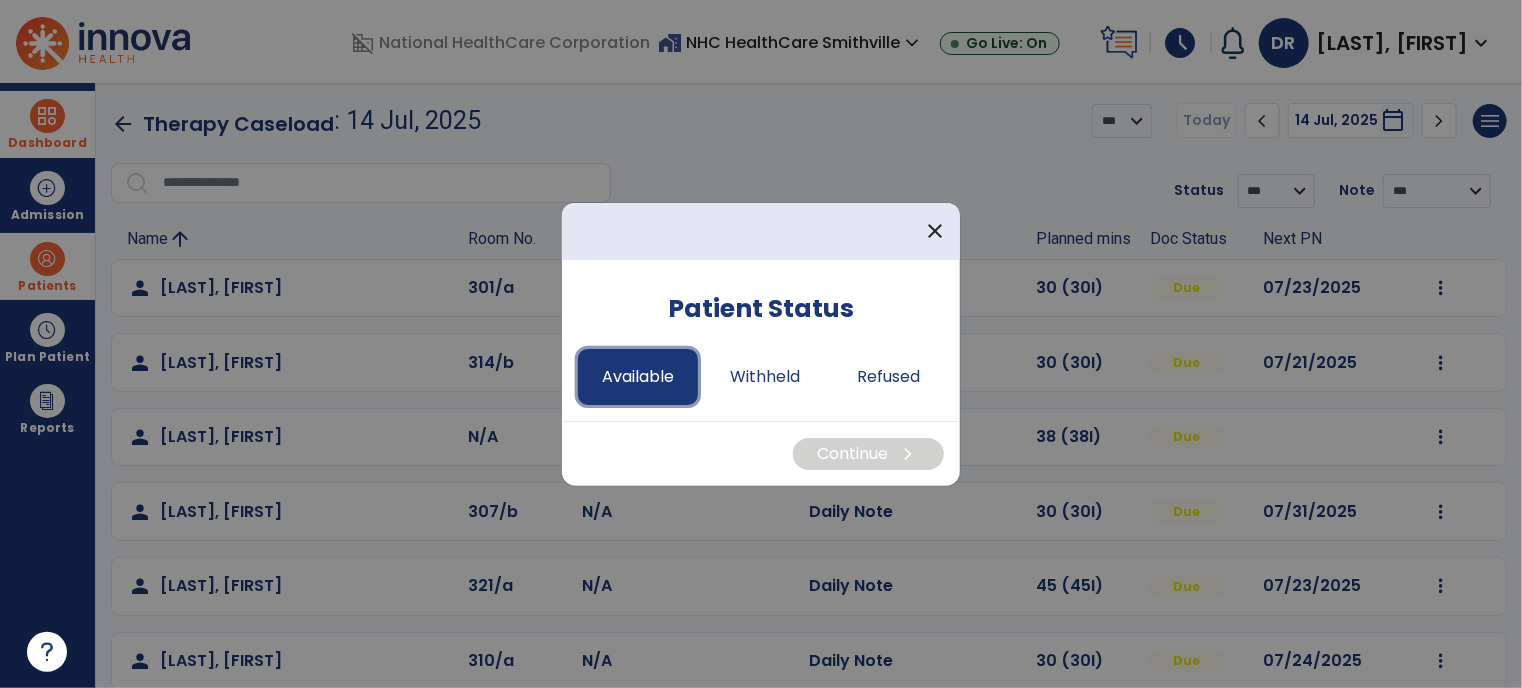click on "Available" at bounding box center (638, 377) 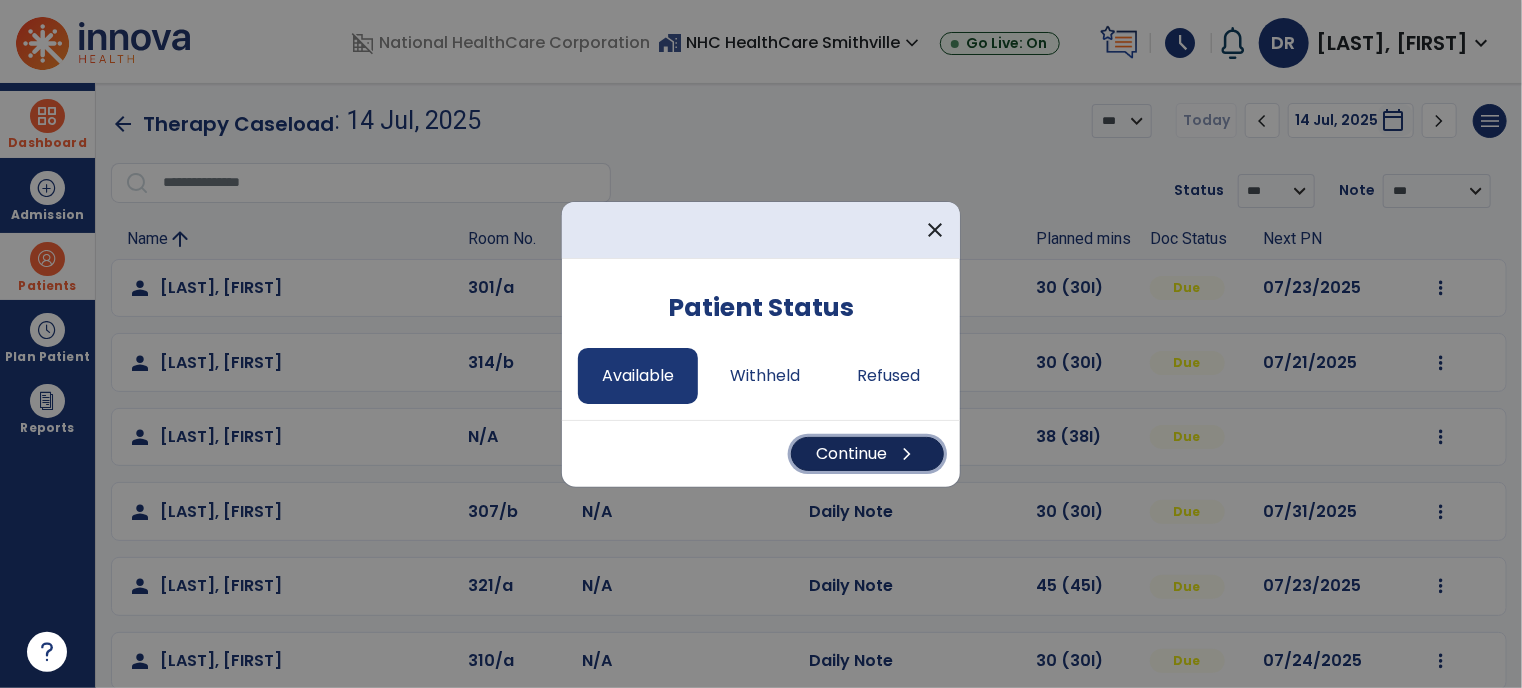 click on "Continue   chevron_right" at bounding box center (867, 454) 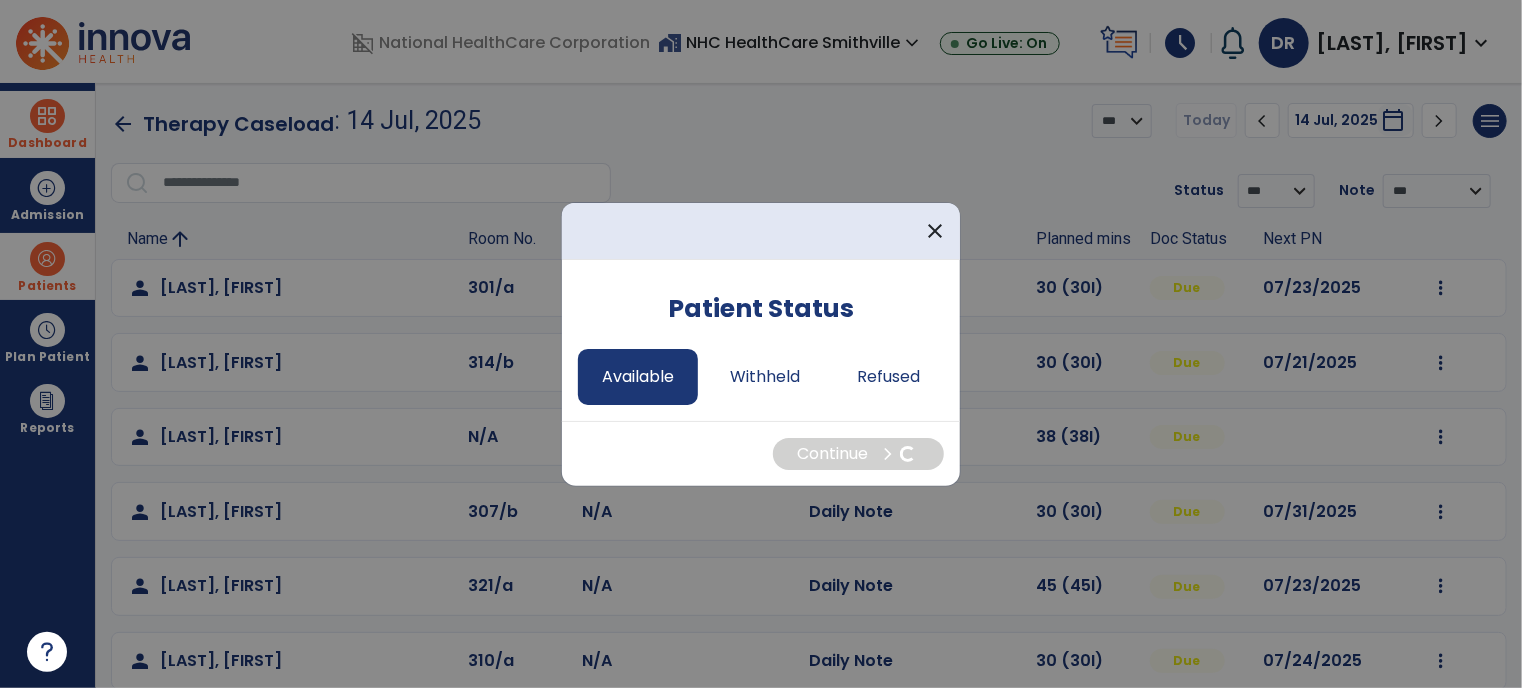 select on "*" 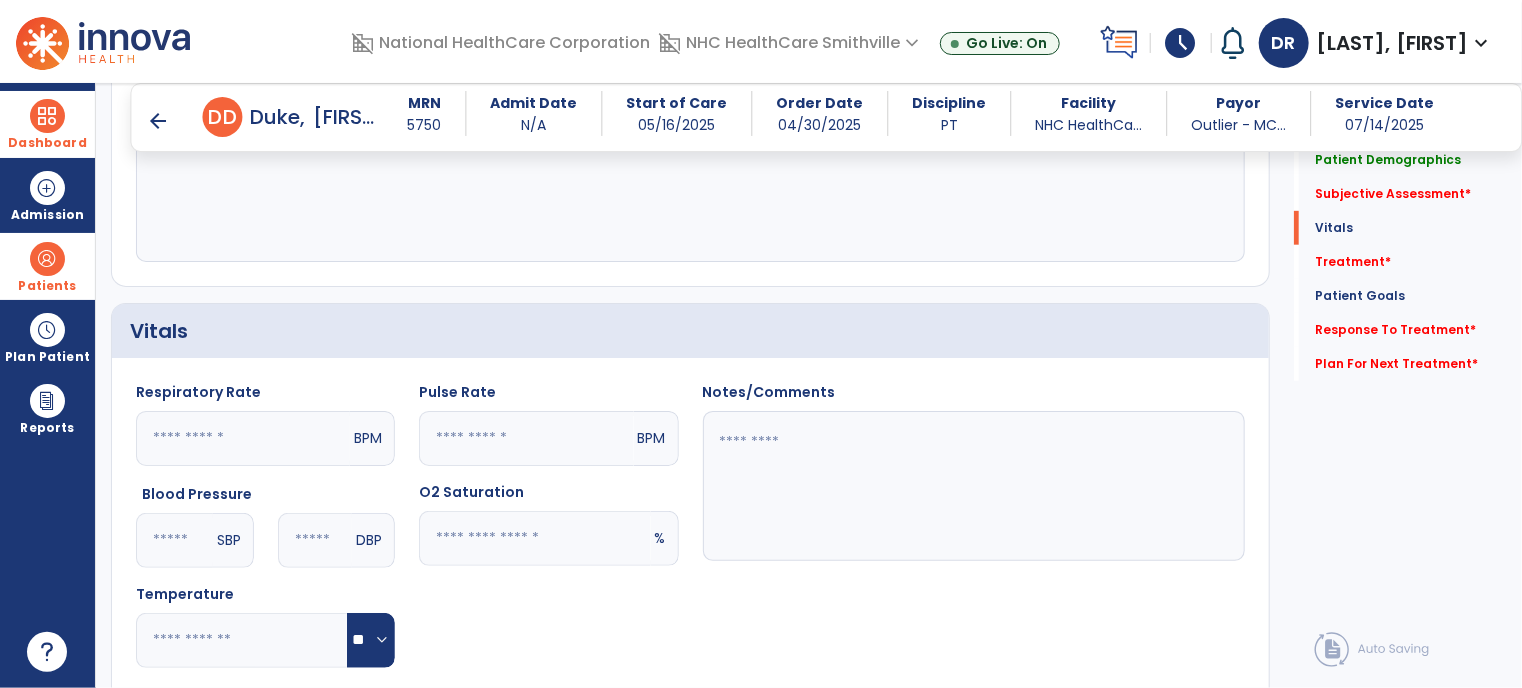 scroll, scrollTop: 0, scrollLeft: 0, axis: both 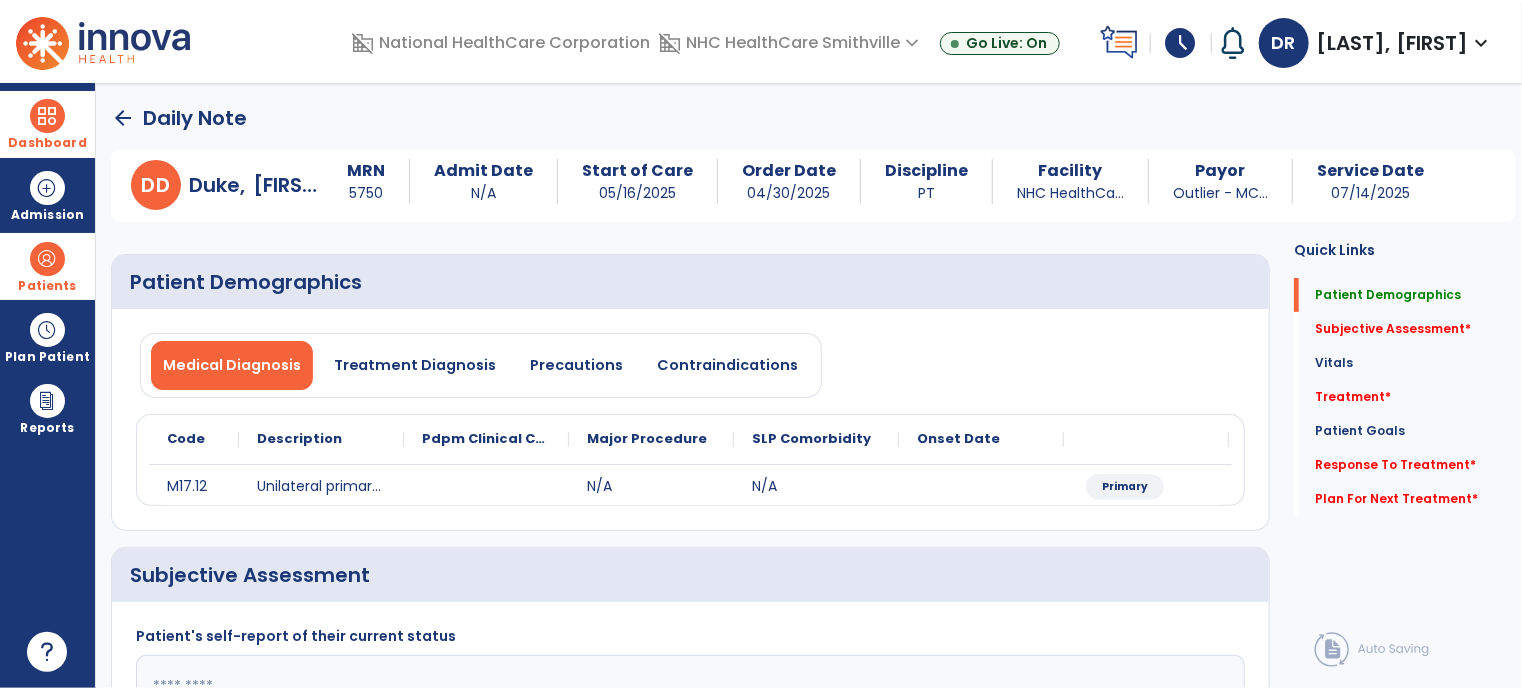 click at bounding box center [47, 116] 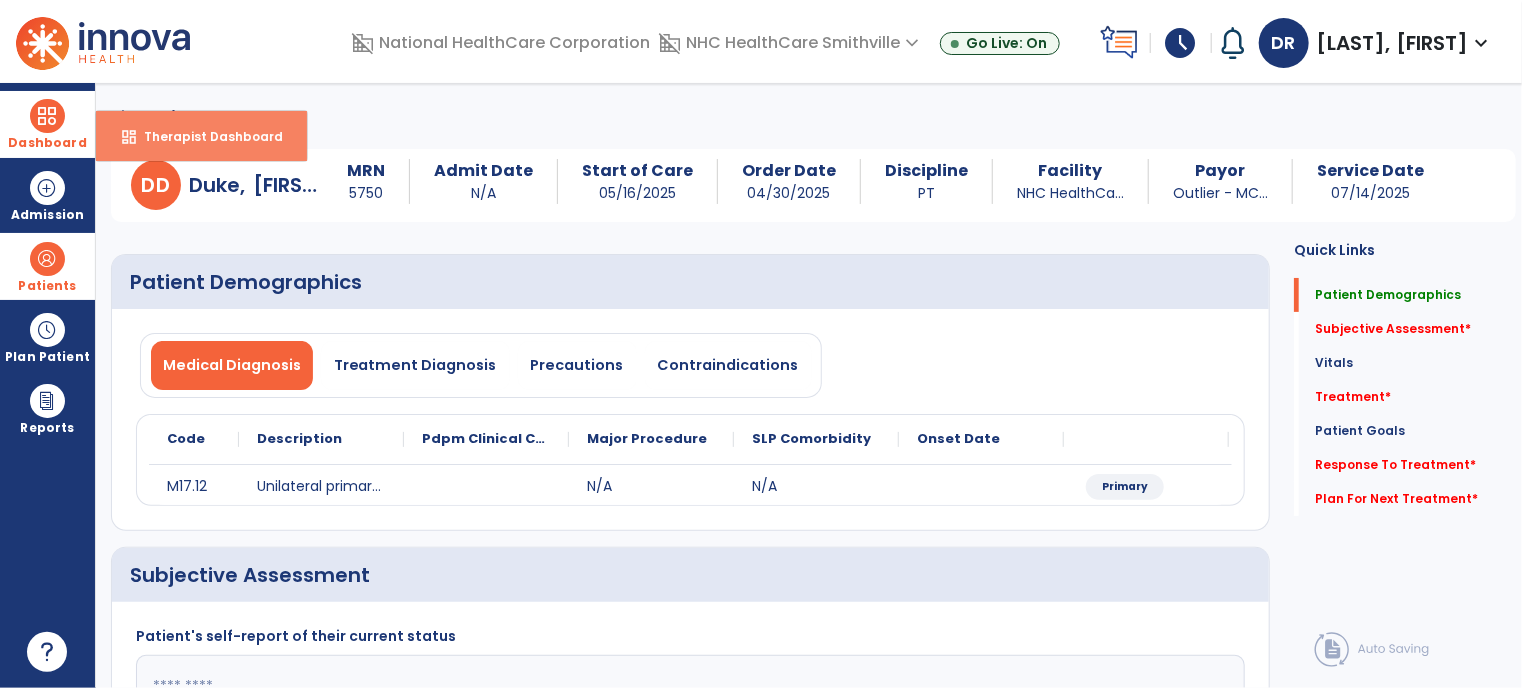 click on "Therapist Dashboard" at bounding box center (205, 136) 